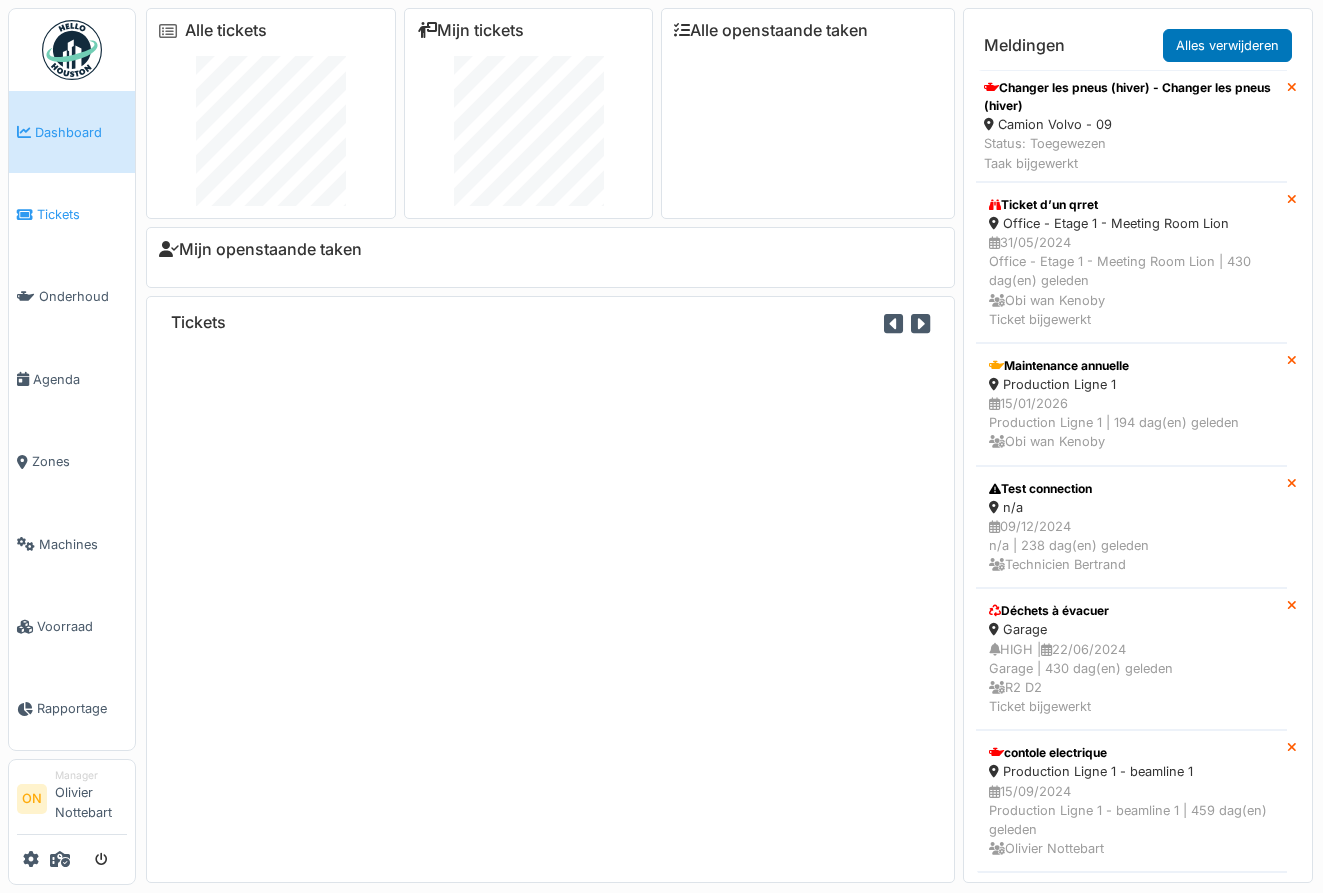 scroll, scrollTop: 0, scrollLeft: 0, axis: both 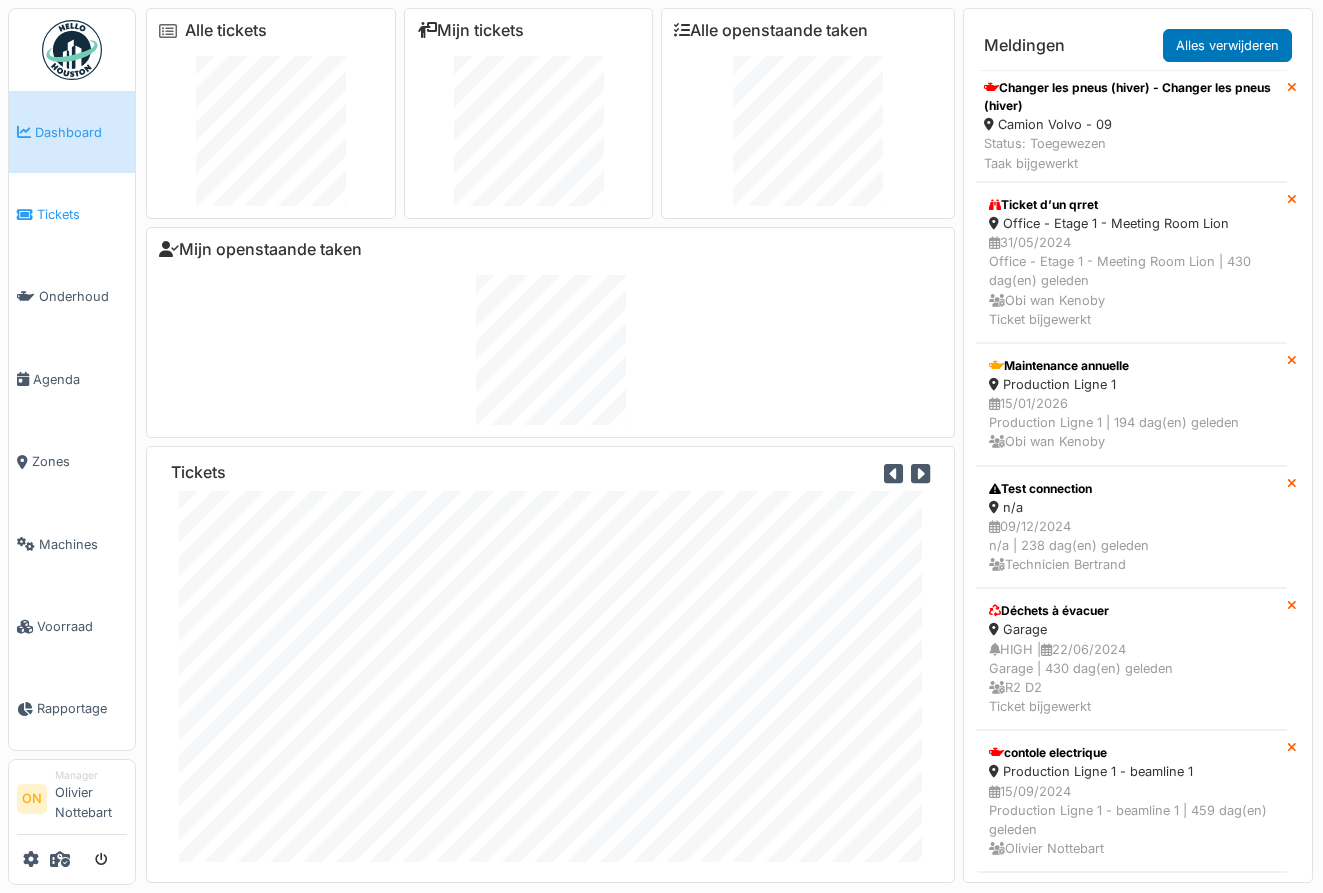 click on "Tickets" at bounding box center (82, 214) 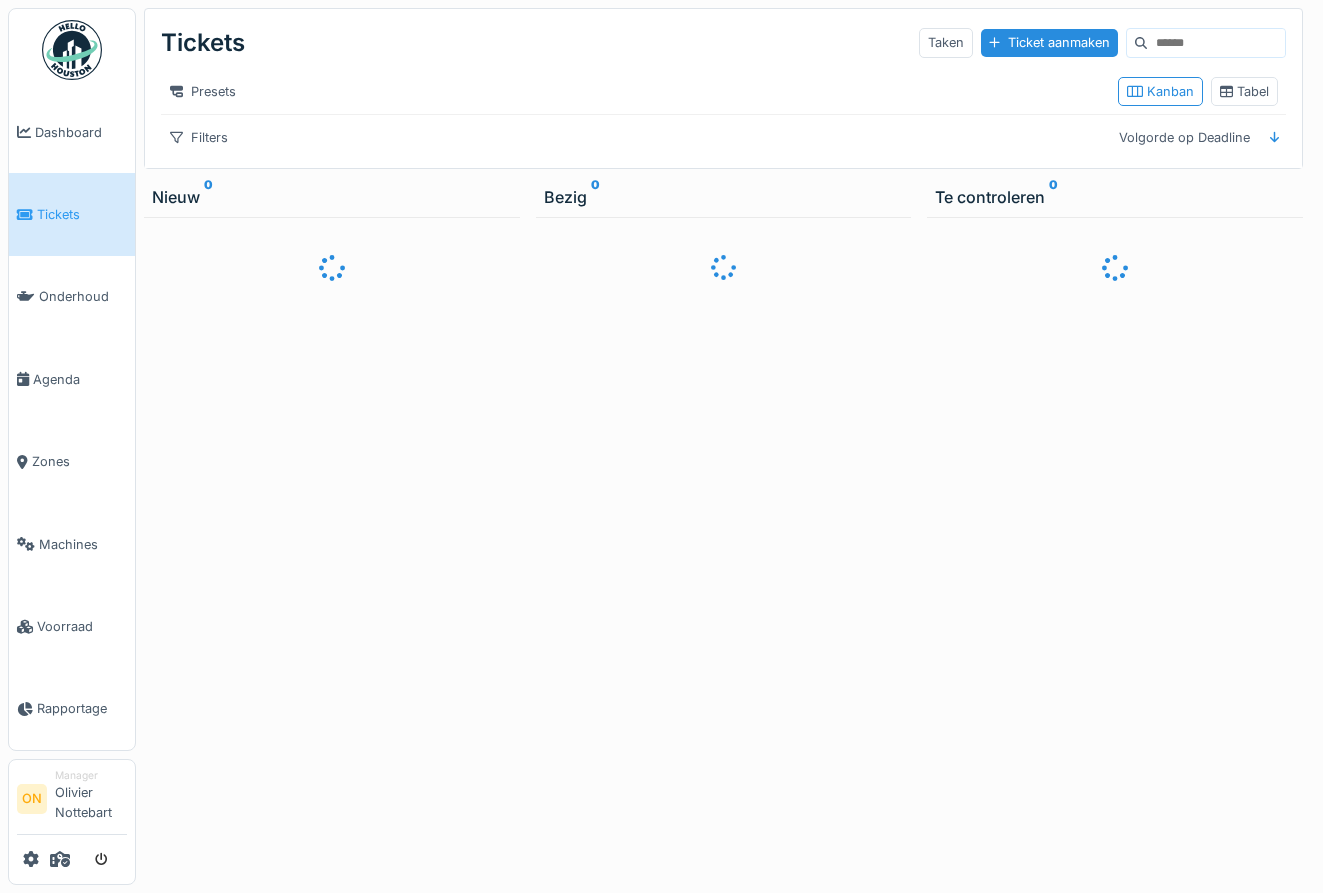 scroll, scrollTop: 0, scrollLeft: 0, axis: both 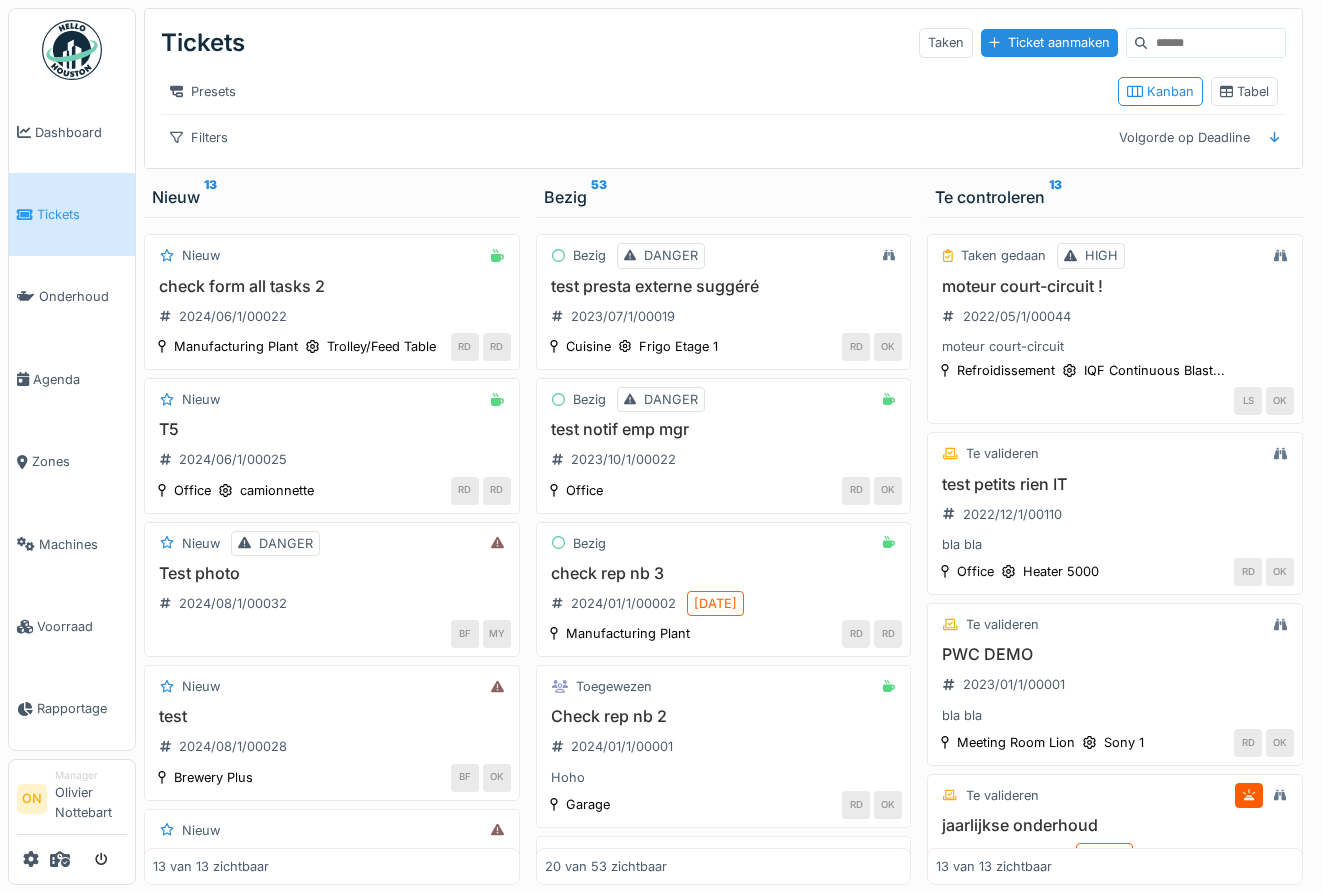 click on "Manager
[FIRST] [LAST]" at bounding box center (91, 799) 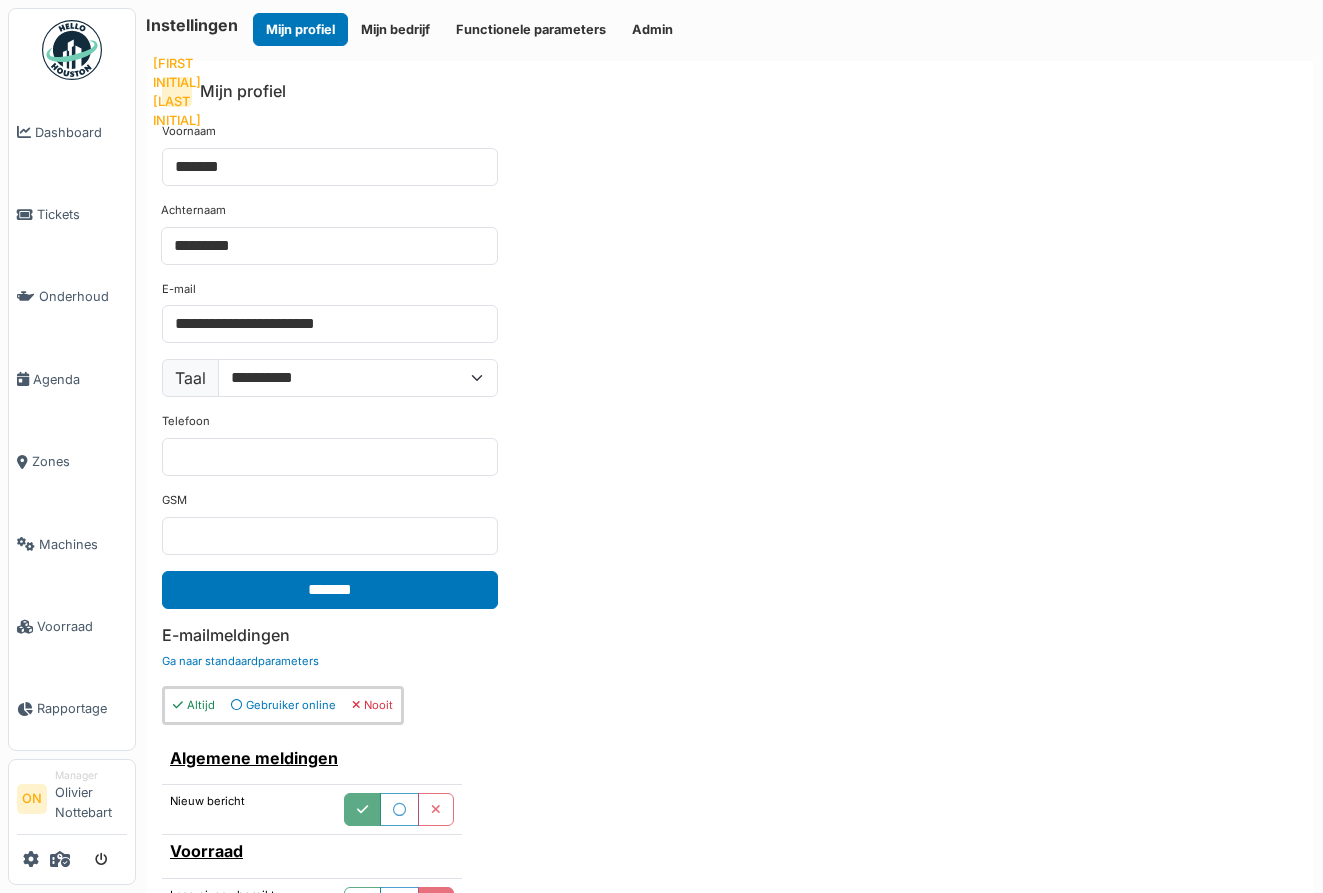 scroll, scrollTop: 0, scrollLeft: 0, axis: both 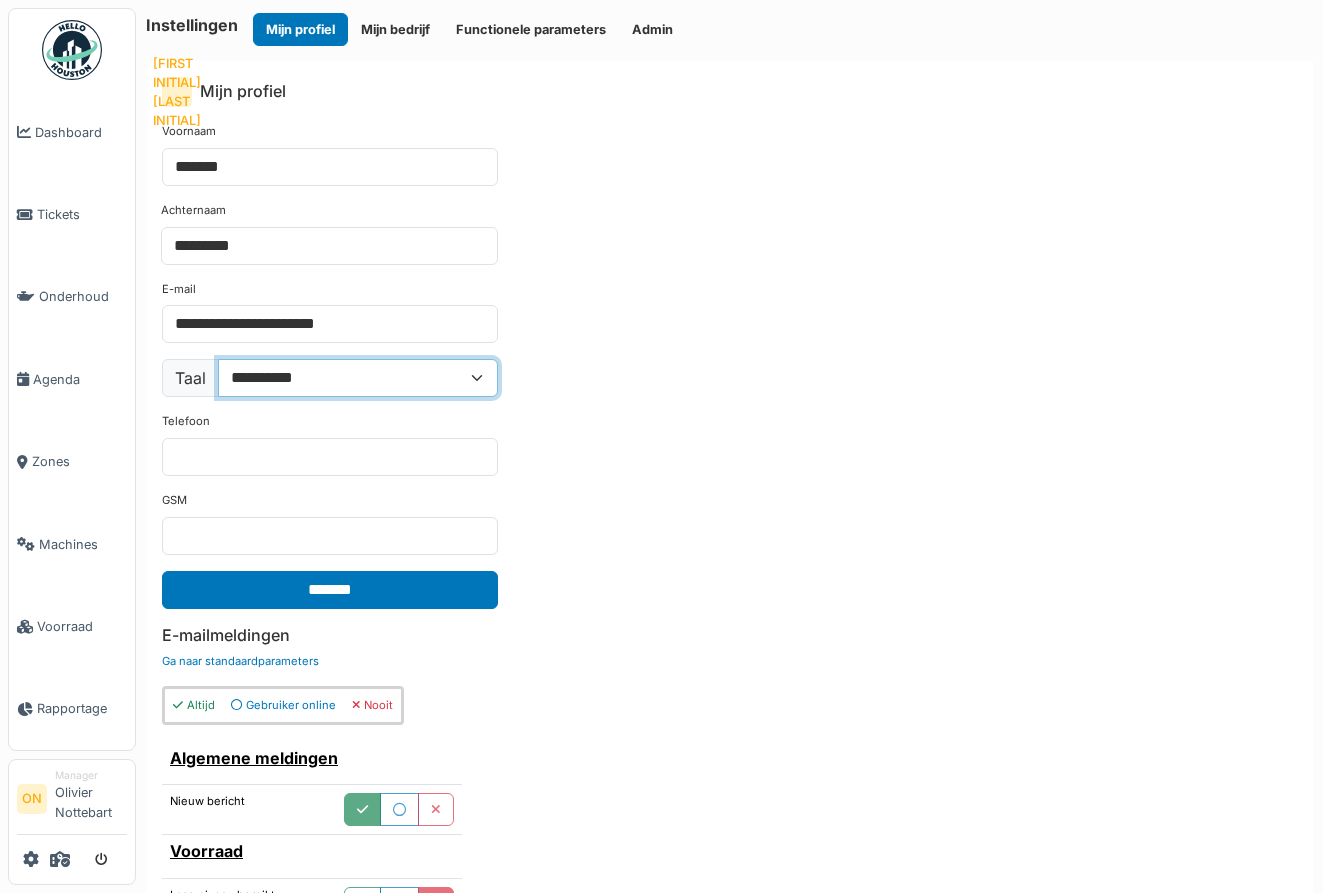 click on "**********" at bounding box center [358, 378] 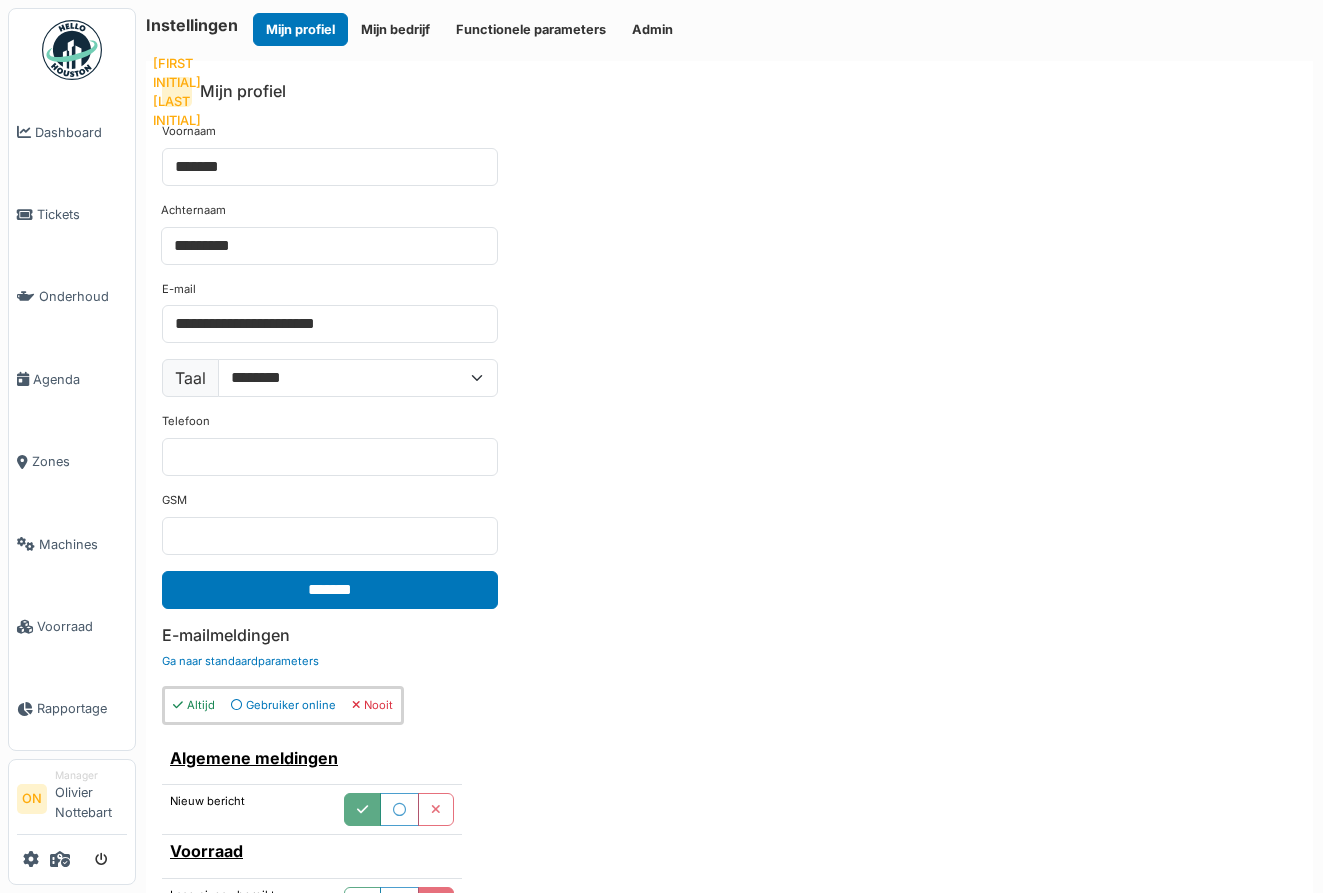 click on "**********" at bounding box center [729, 517] 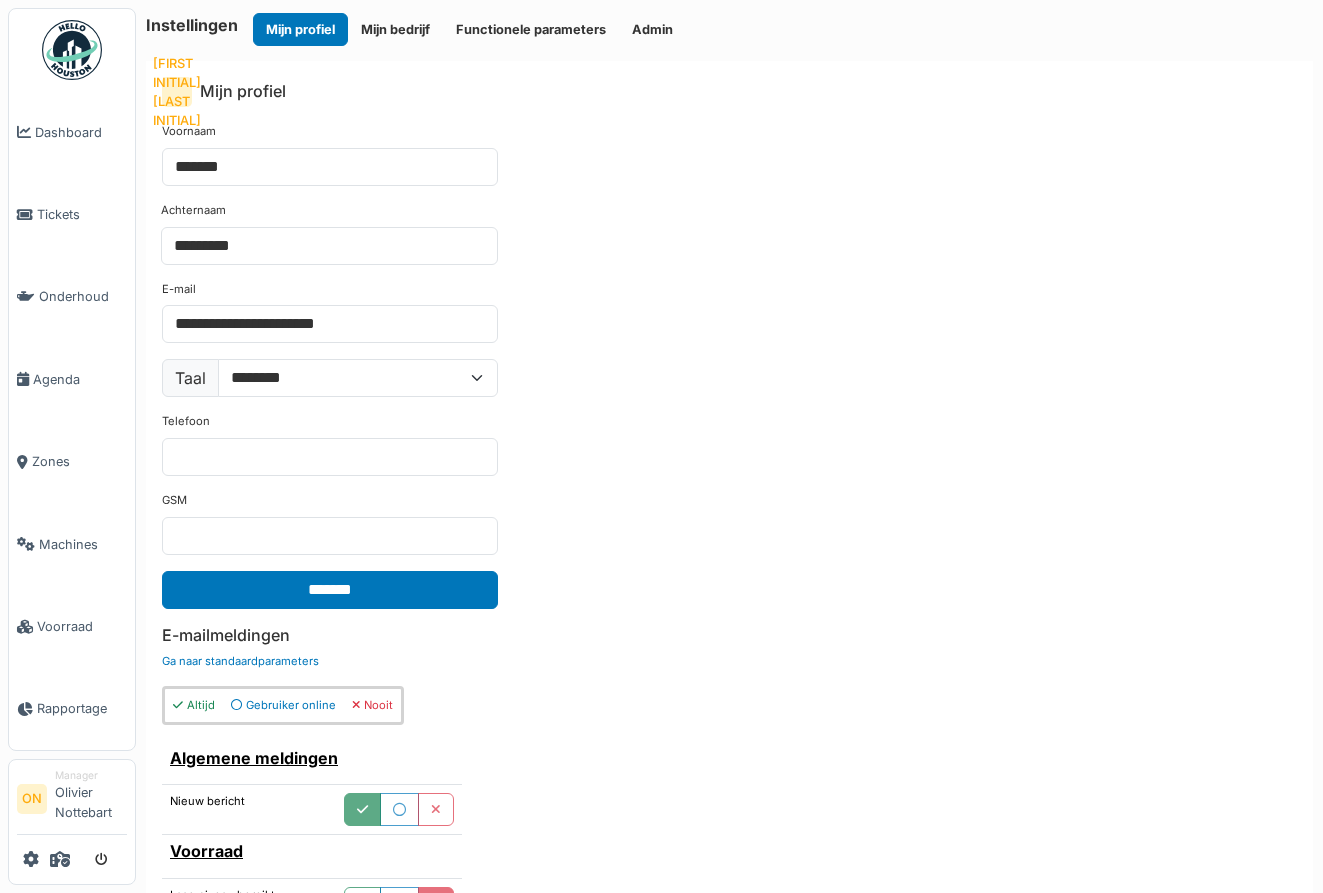click on "*******" at bounding box center [330, 590] 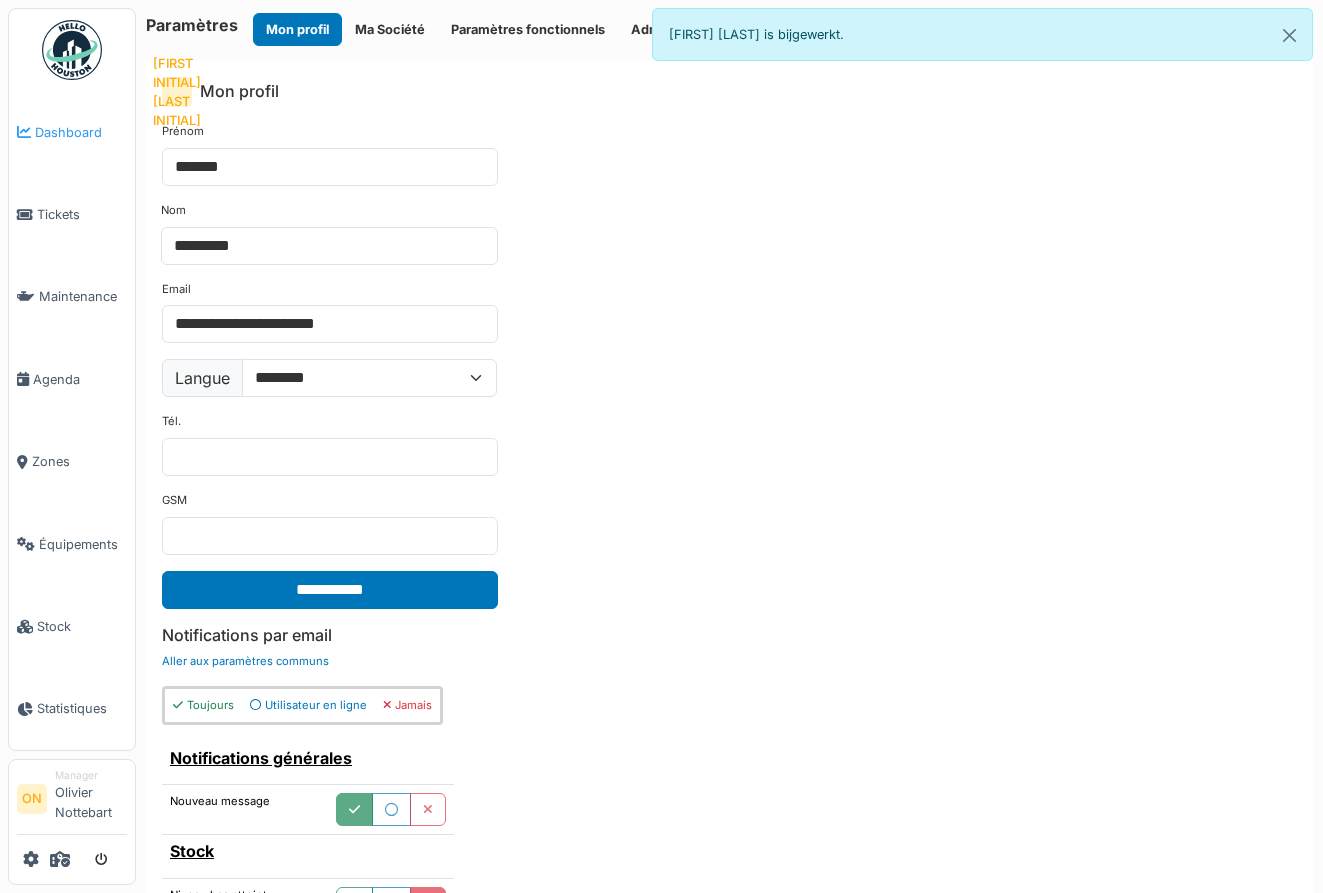 click on "Dashboard" at bounding box center [72, 132] 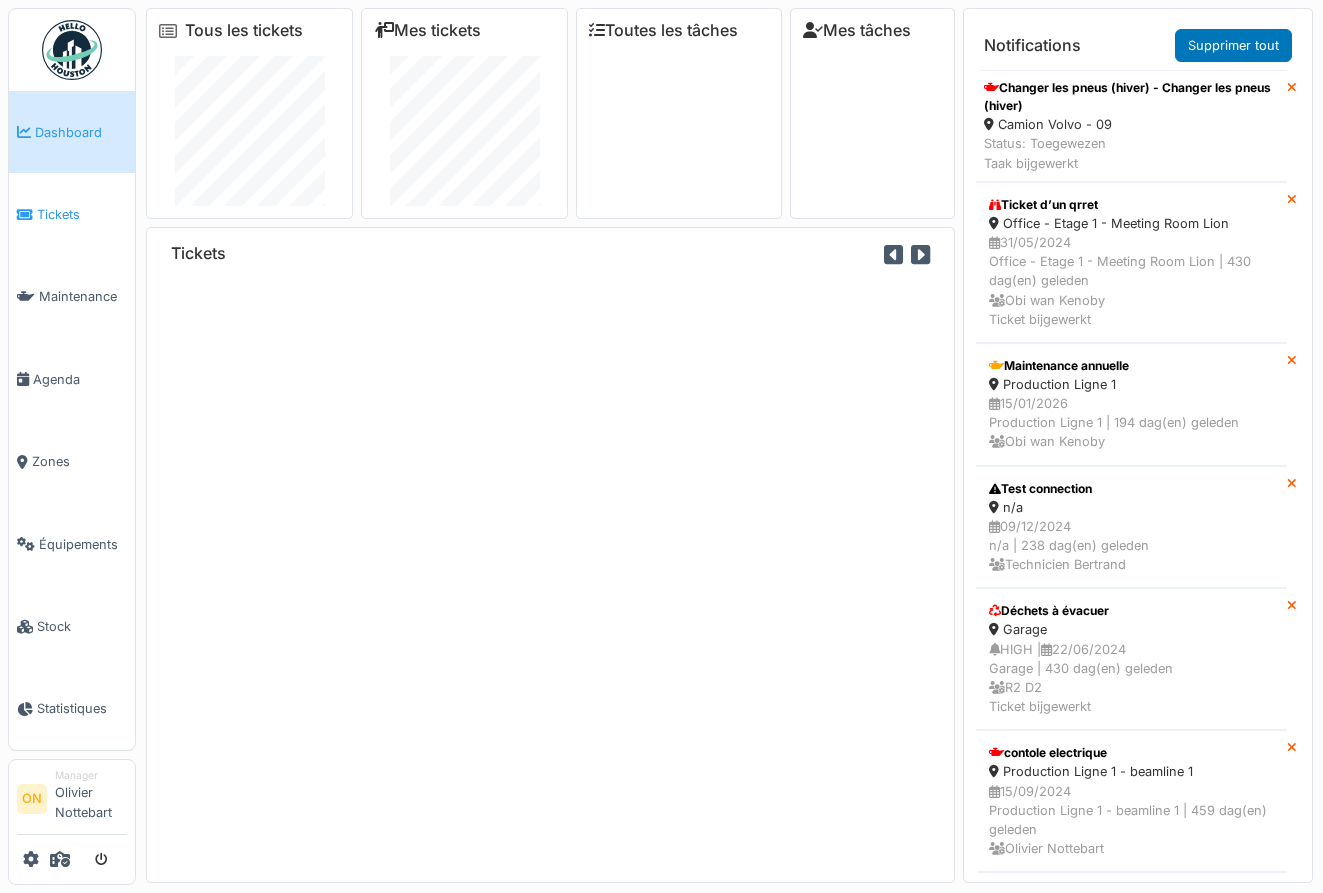scroll, scrollTop: 0, scrollLeft: 0, axis: both 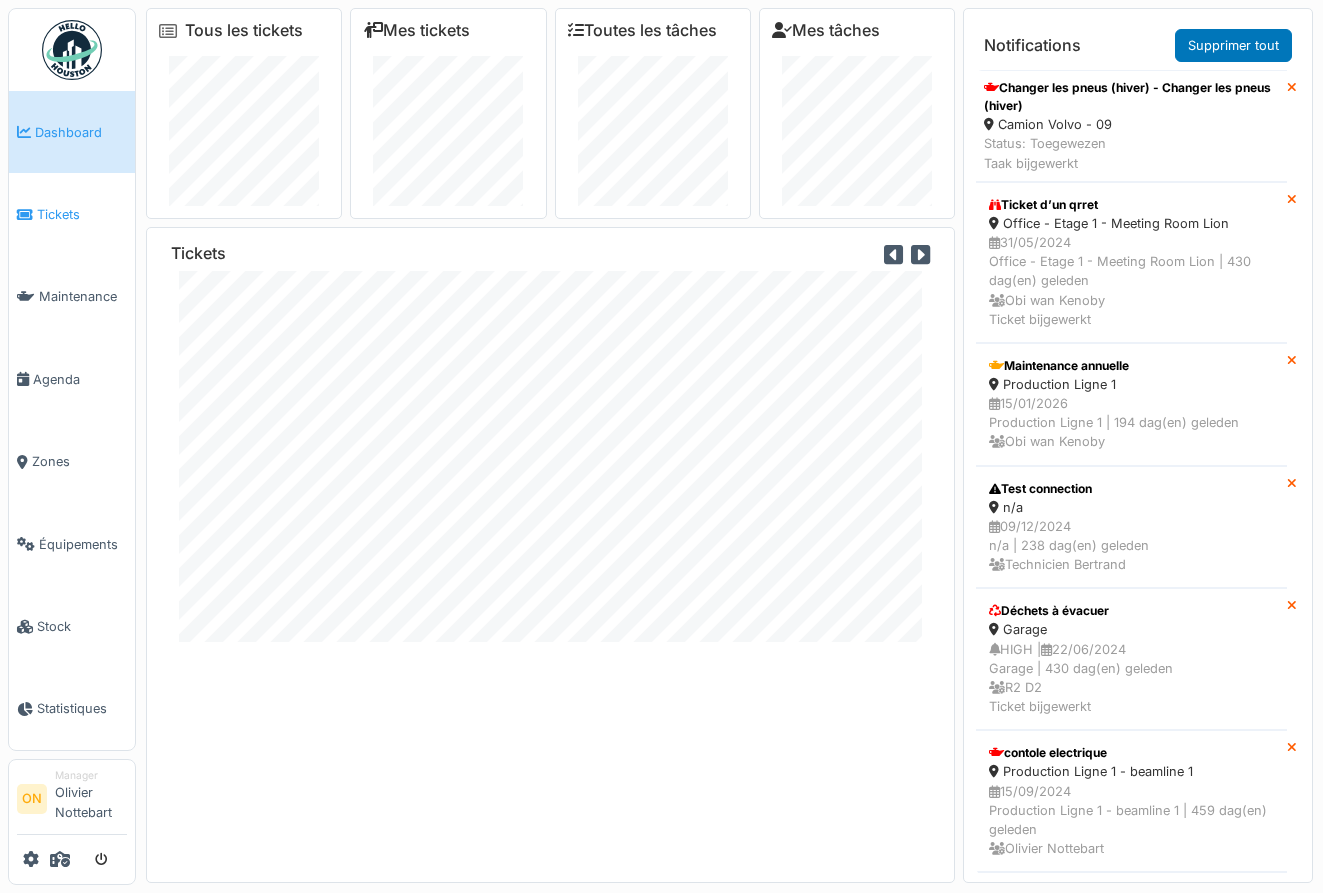 click on "Tickets" at bounding box center [82, 214] 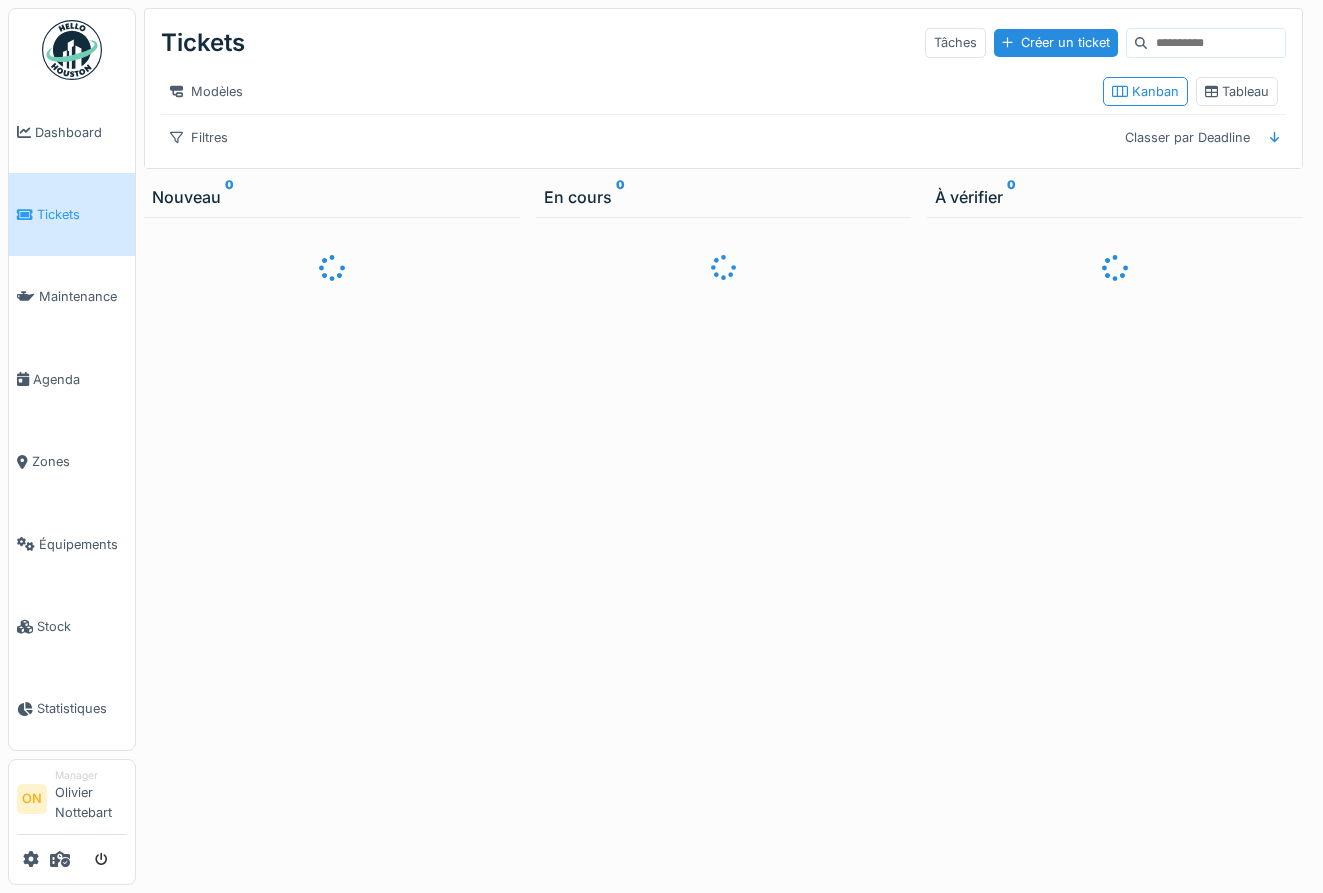 scroll, scrollTop: 0, scrollLeft: 0, axis: both 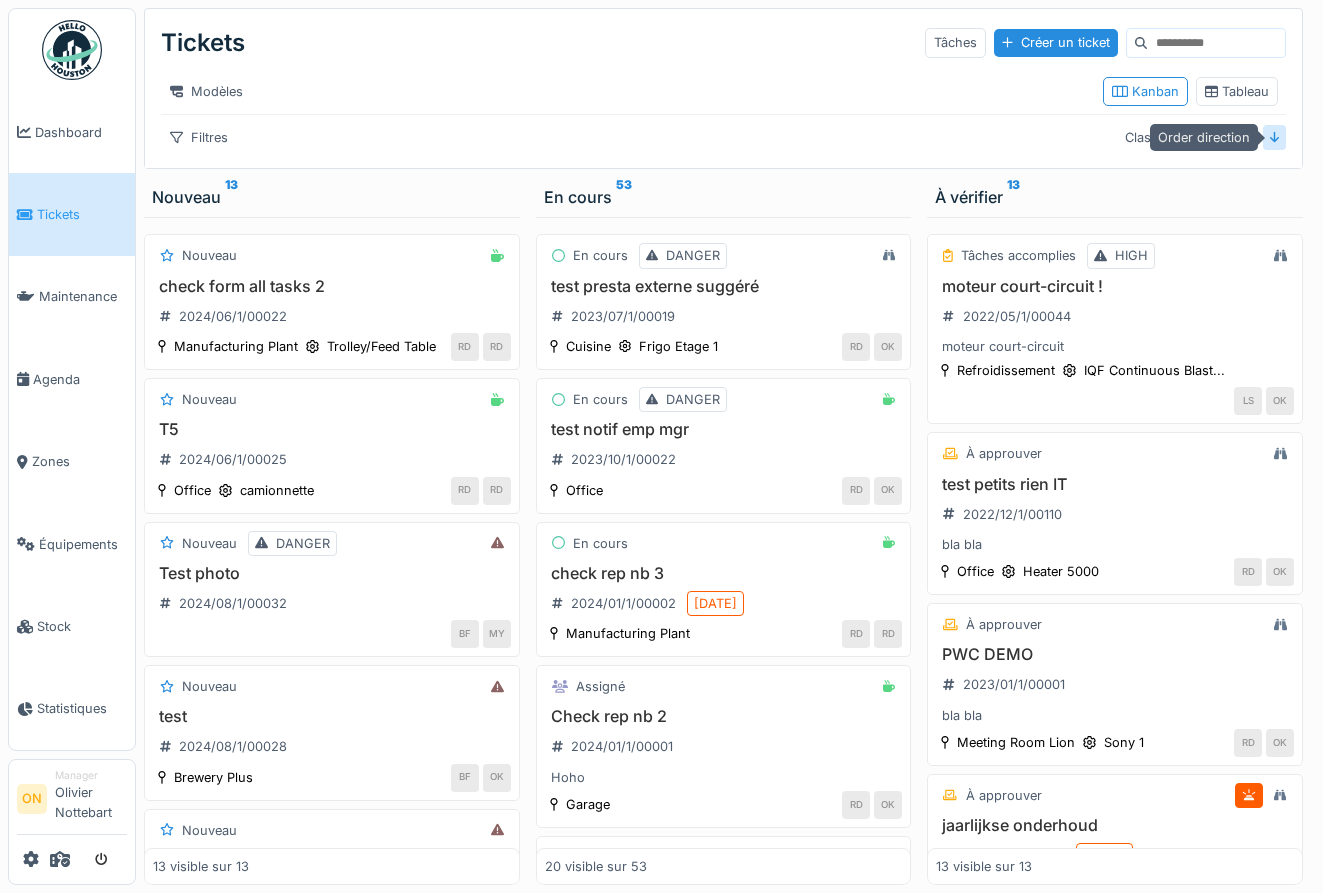 click 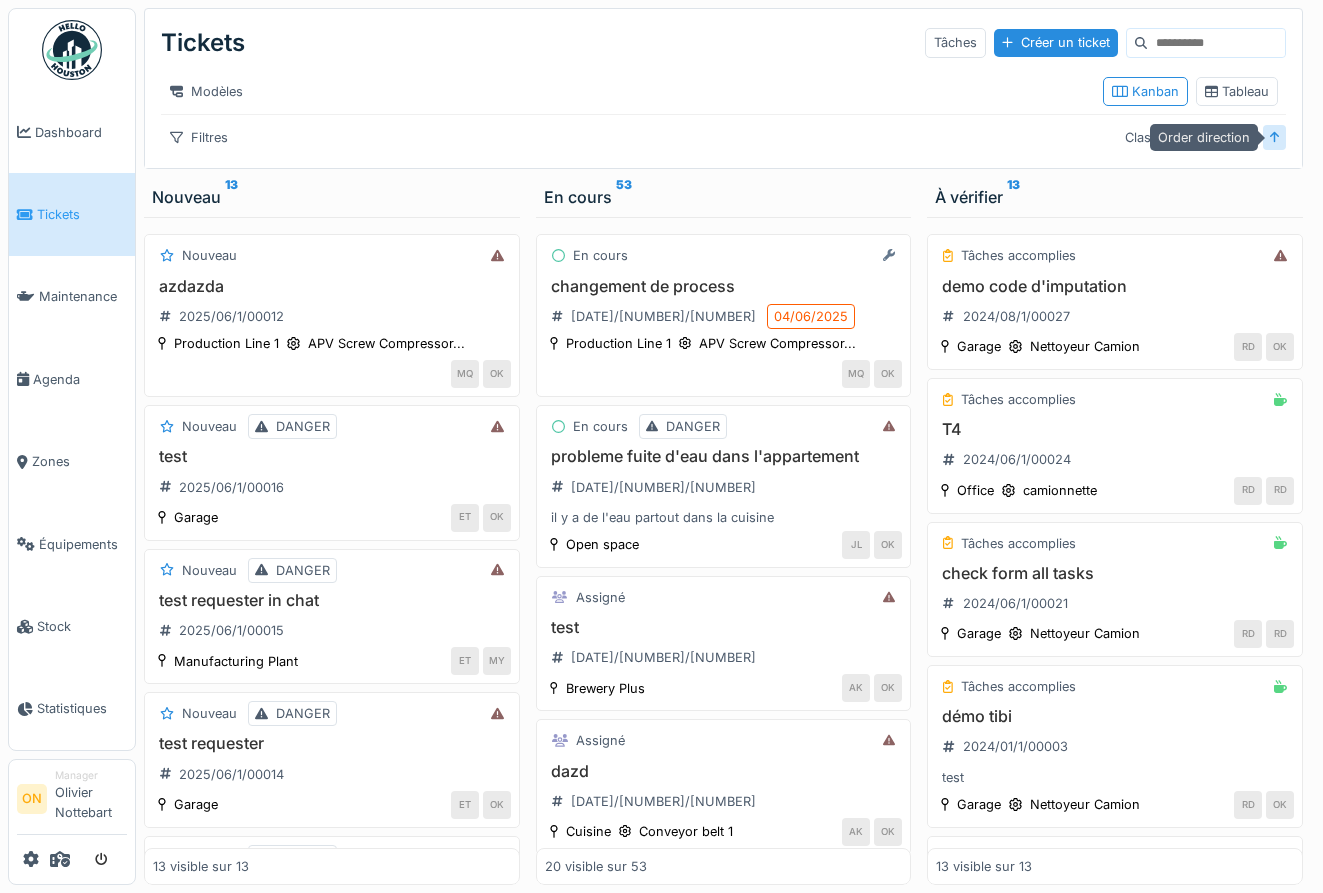 click 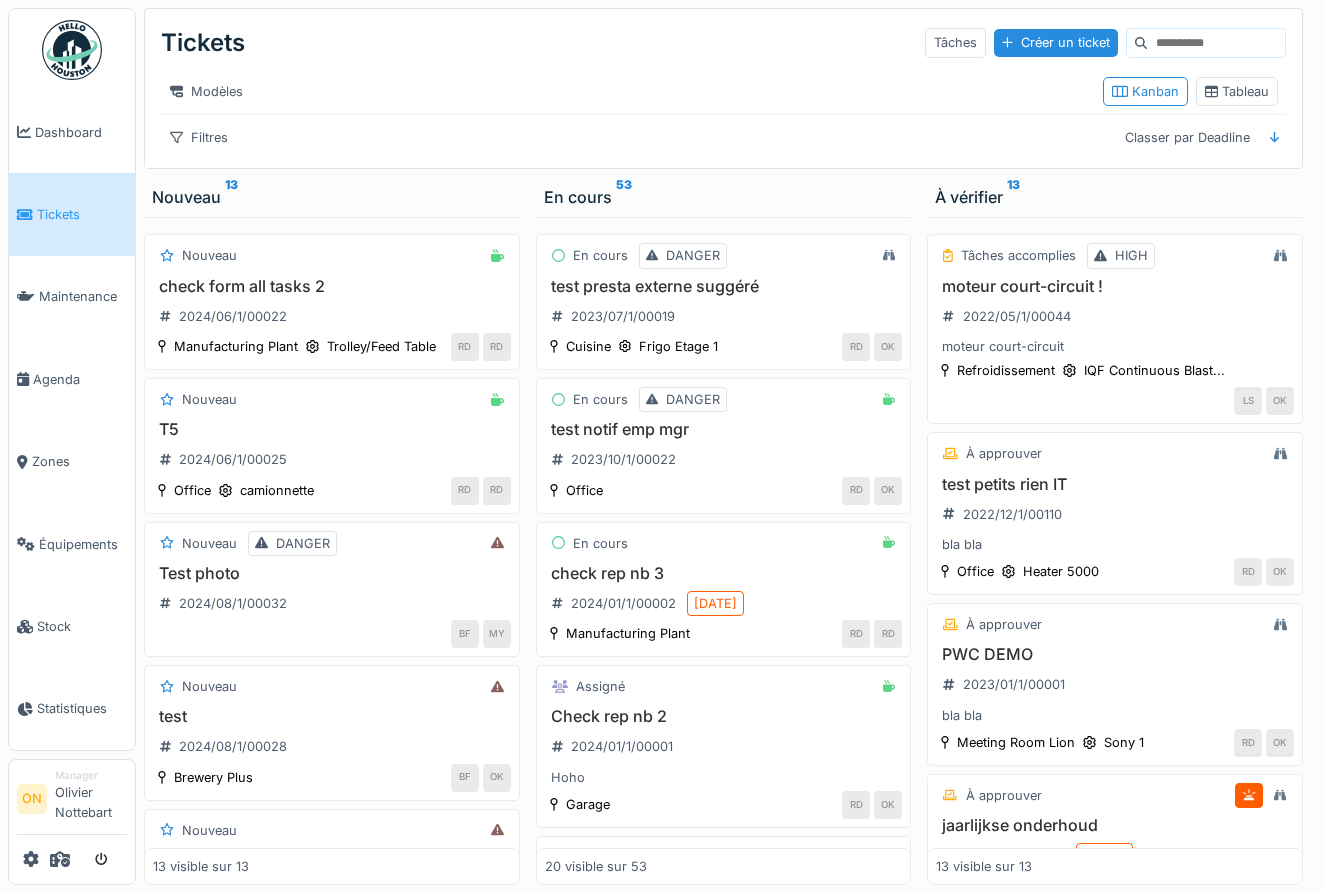 click on "Tickets Tâches Créer un ticket Modèles   Kanban   Tableau Filtres Classer par Deadline" at bounding box center (723, 88) 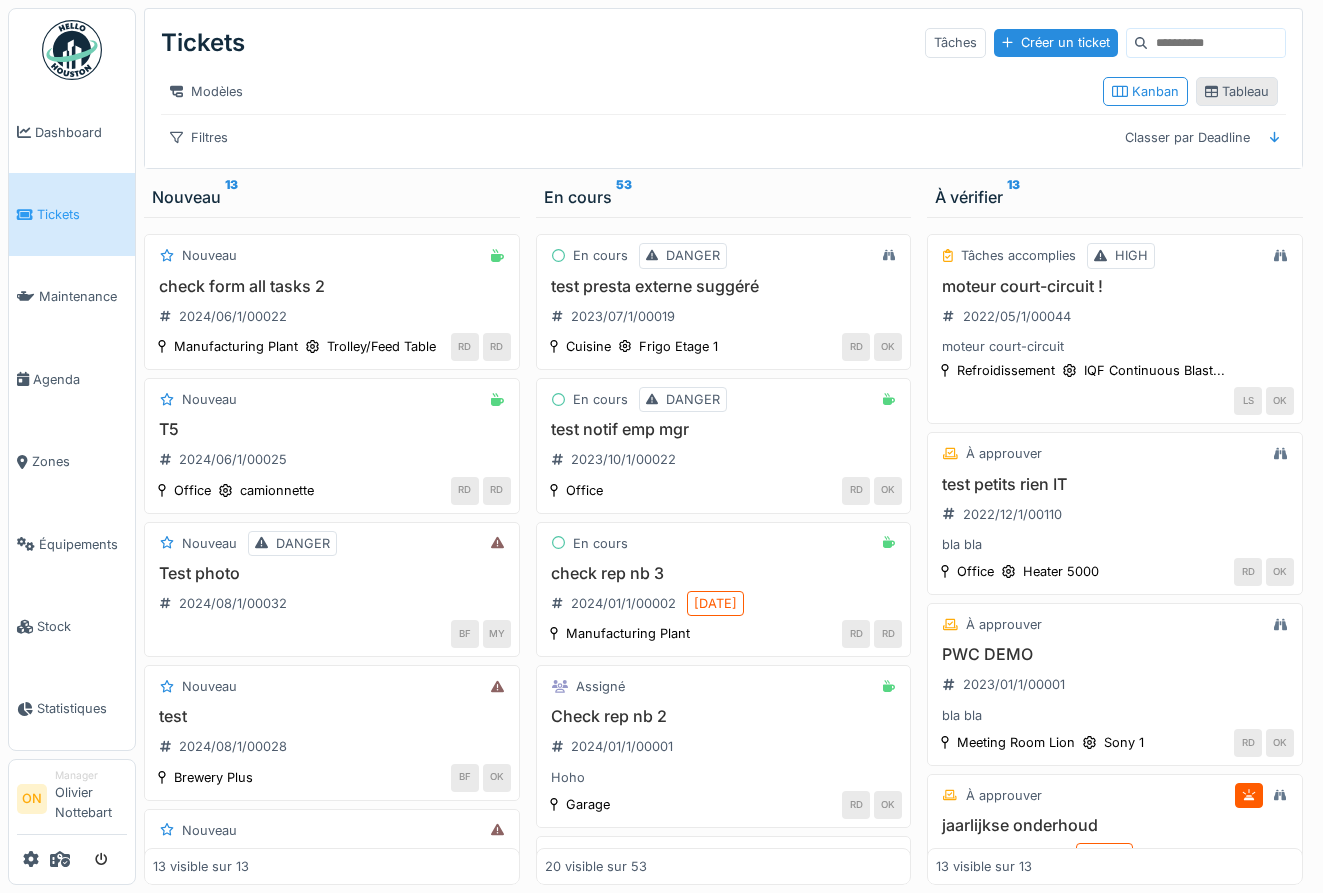 click on "Tableau" at bounding box center (1237, 91) 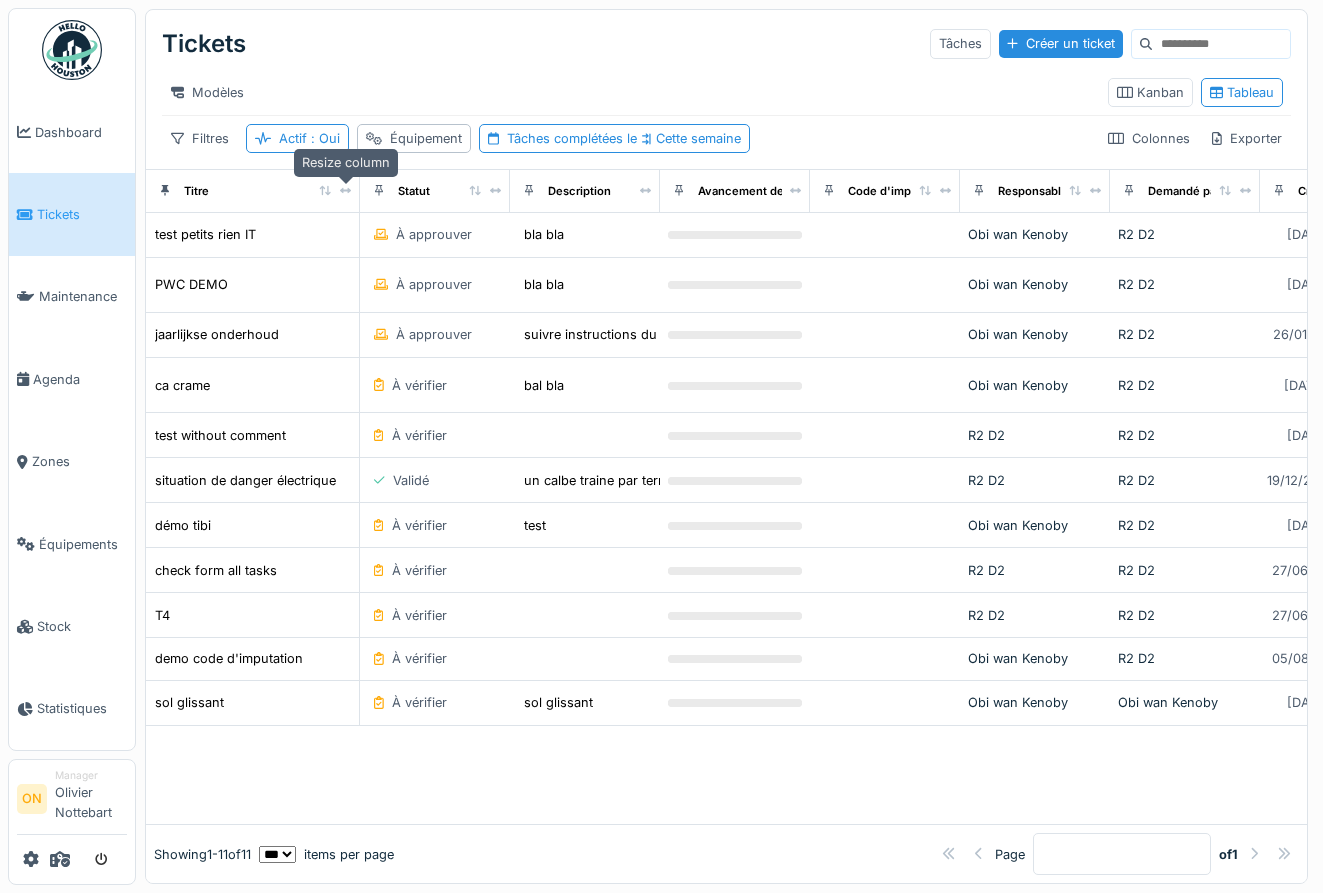 drag, startPoint x: 277, startPoint y: 193, endPoint x: 341, endPoint y: 197, distance: 64.12488 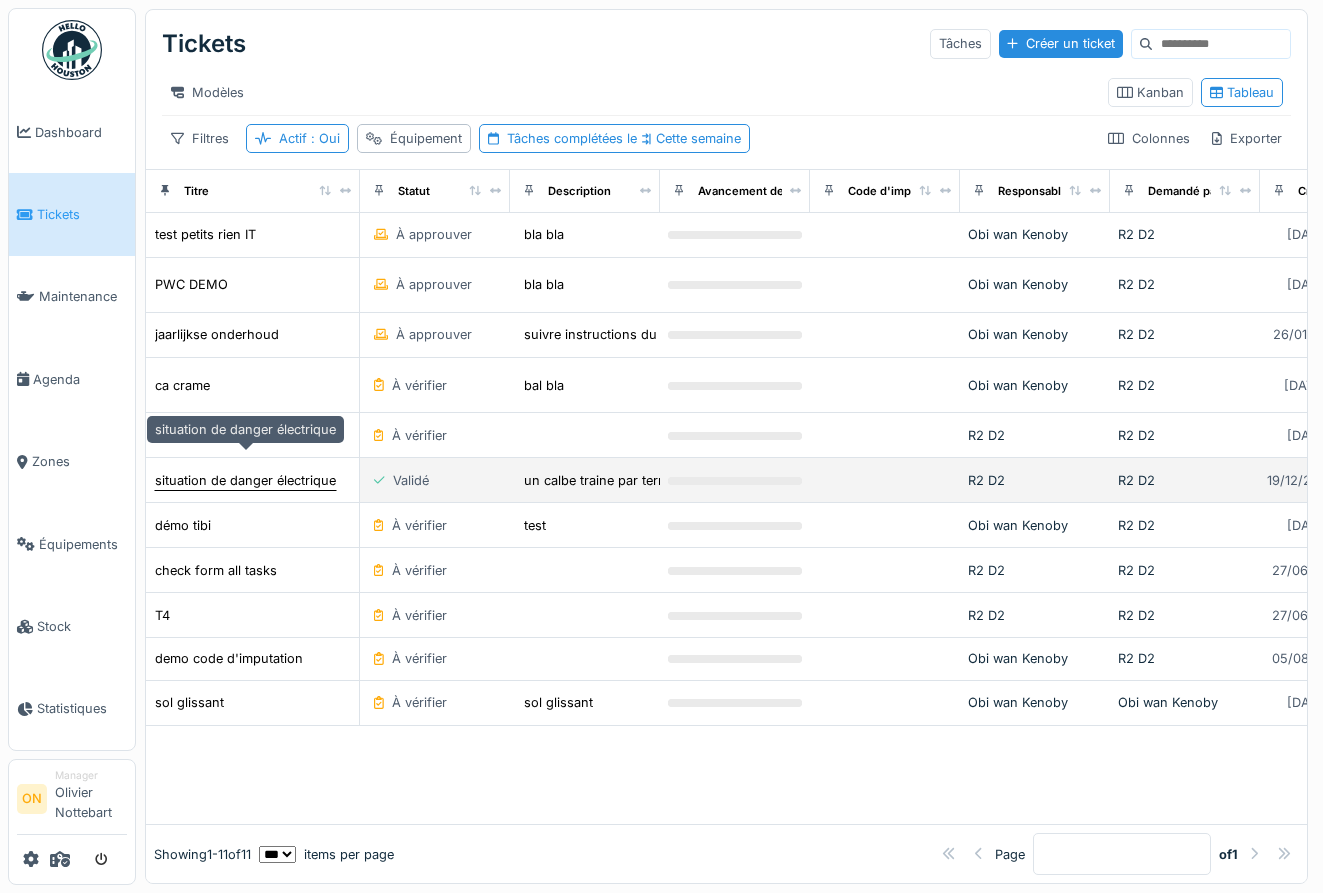click on "situation de danger électrique" at bounding box center (245, 480) 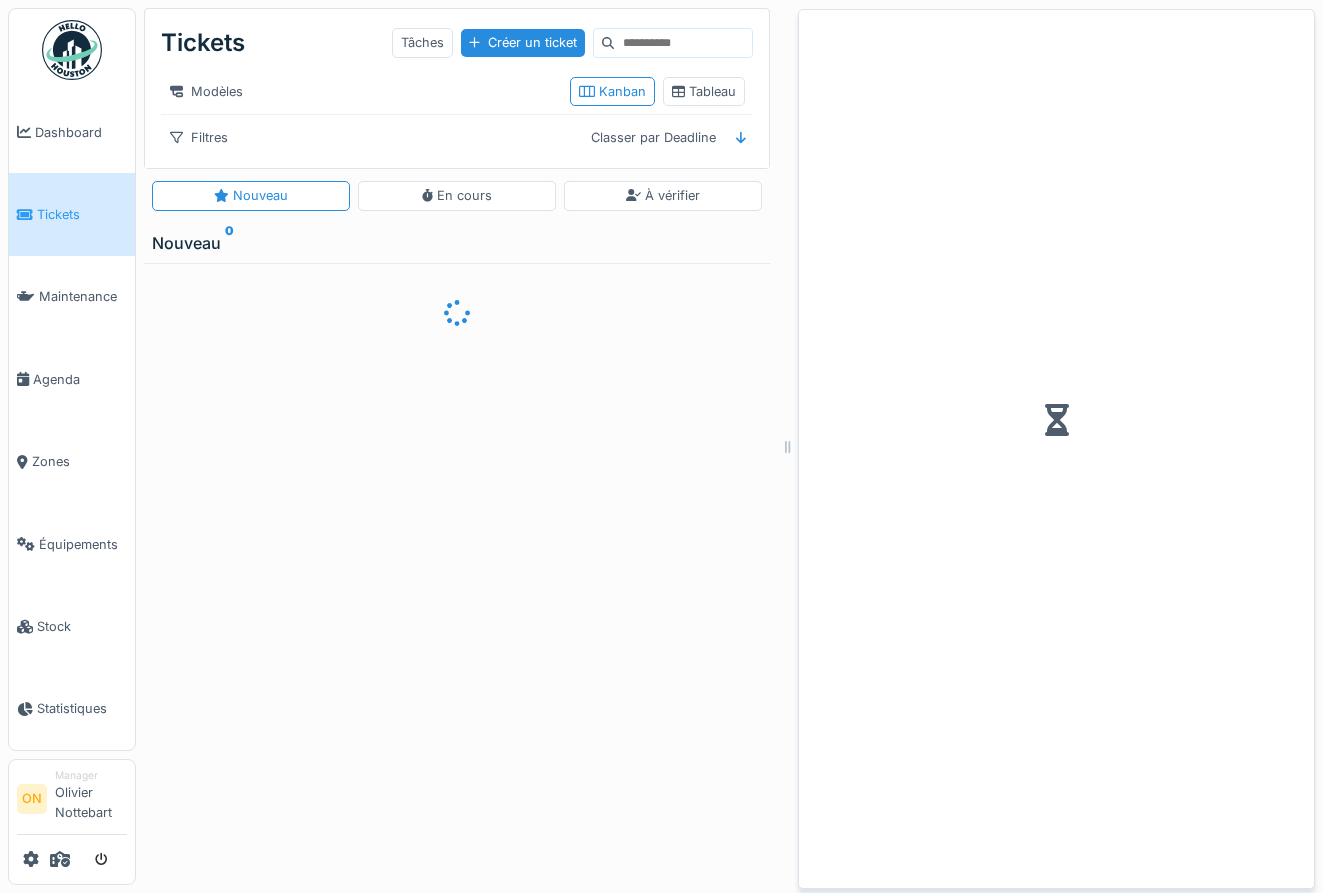 scroll, scrollTop: 0, scrollLeft: 0, axis: both 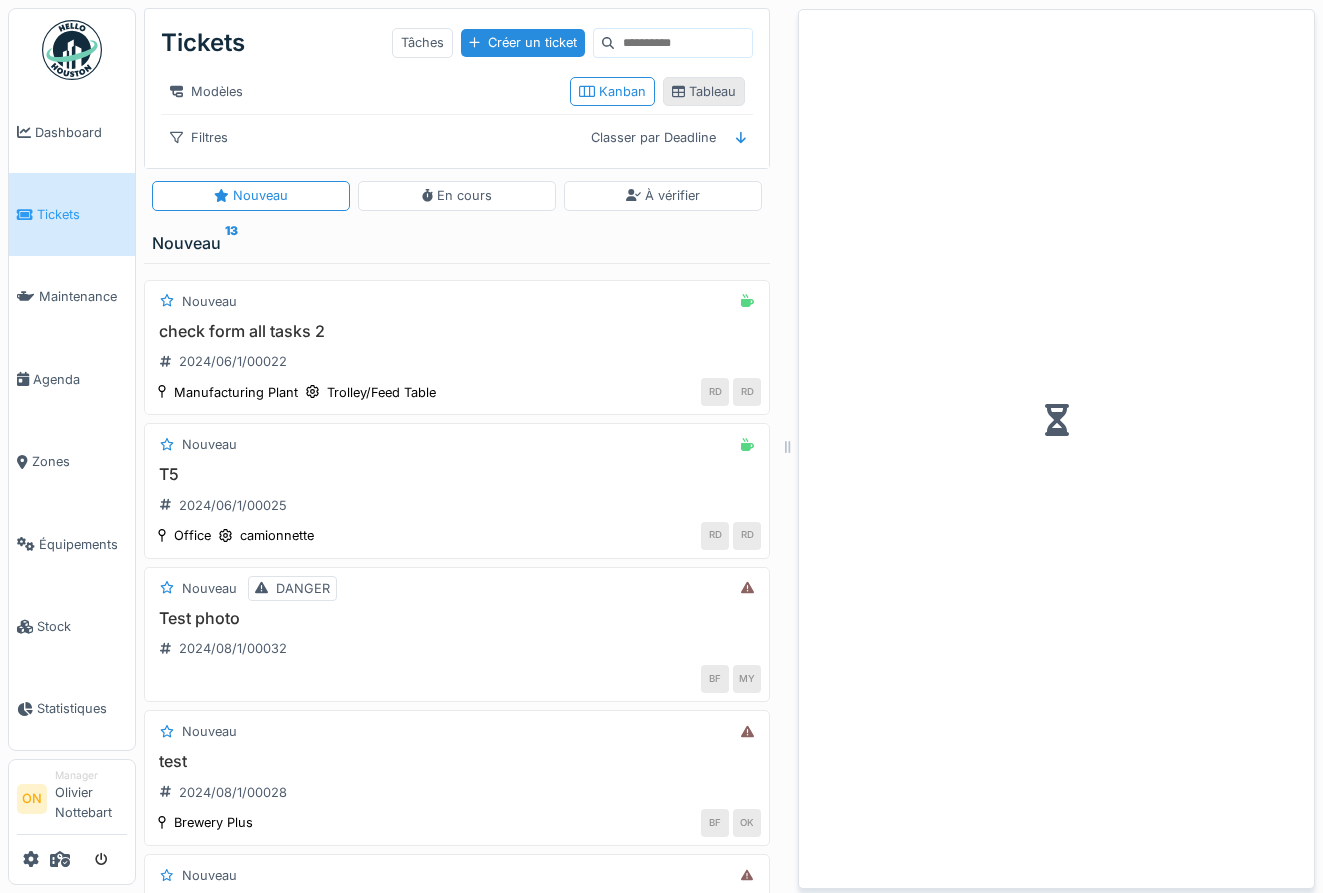 click on "Tableau" at bounding box center [704, 91] 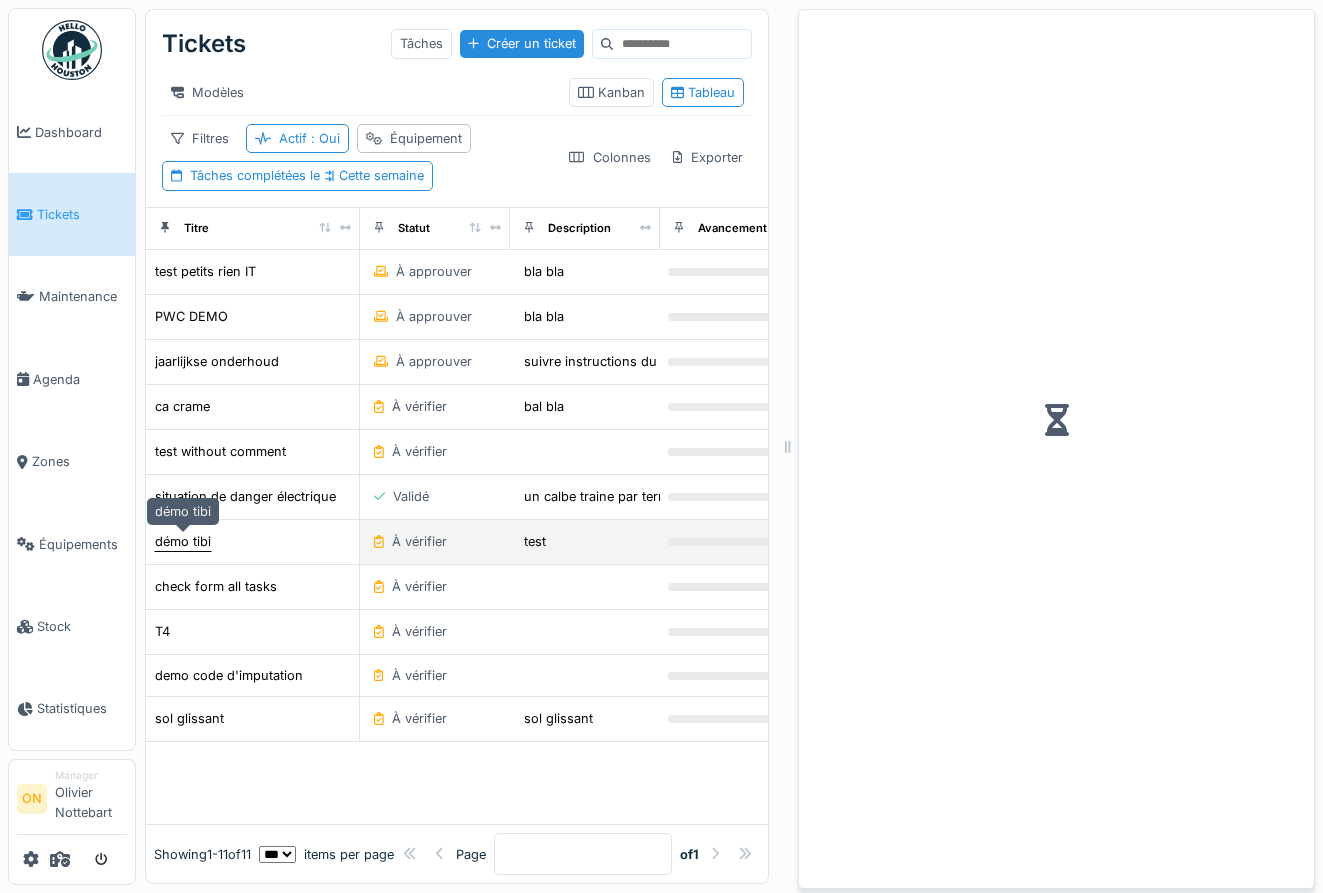 click on "démo tibi" at bounding box center (183, 541) 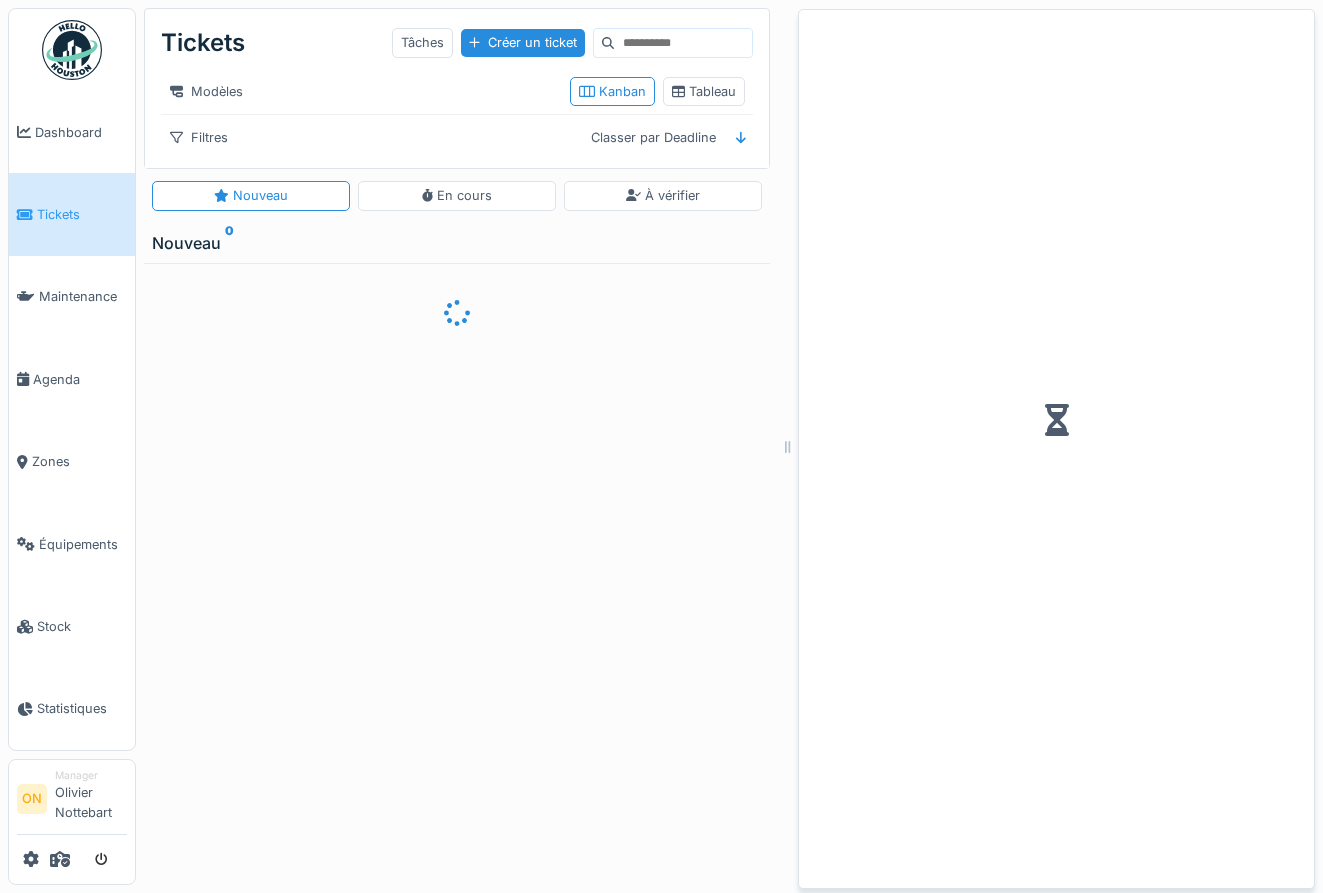 scroll, scrollTop: 0, scrollLeft: 0, axis: both 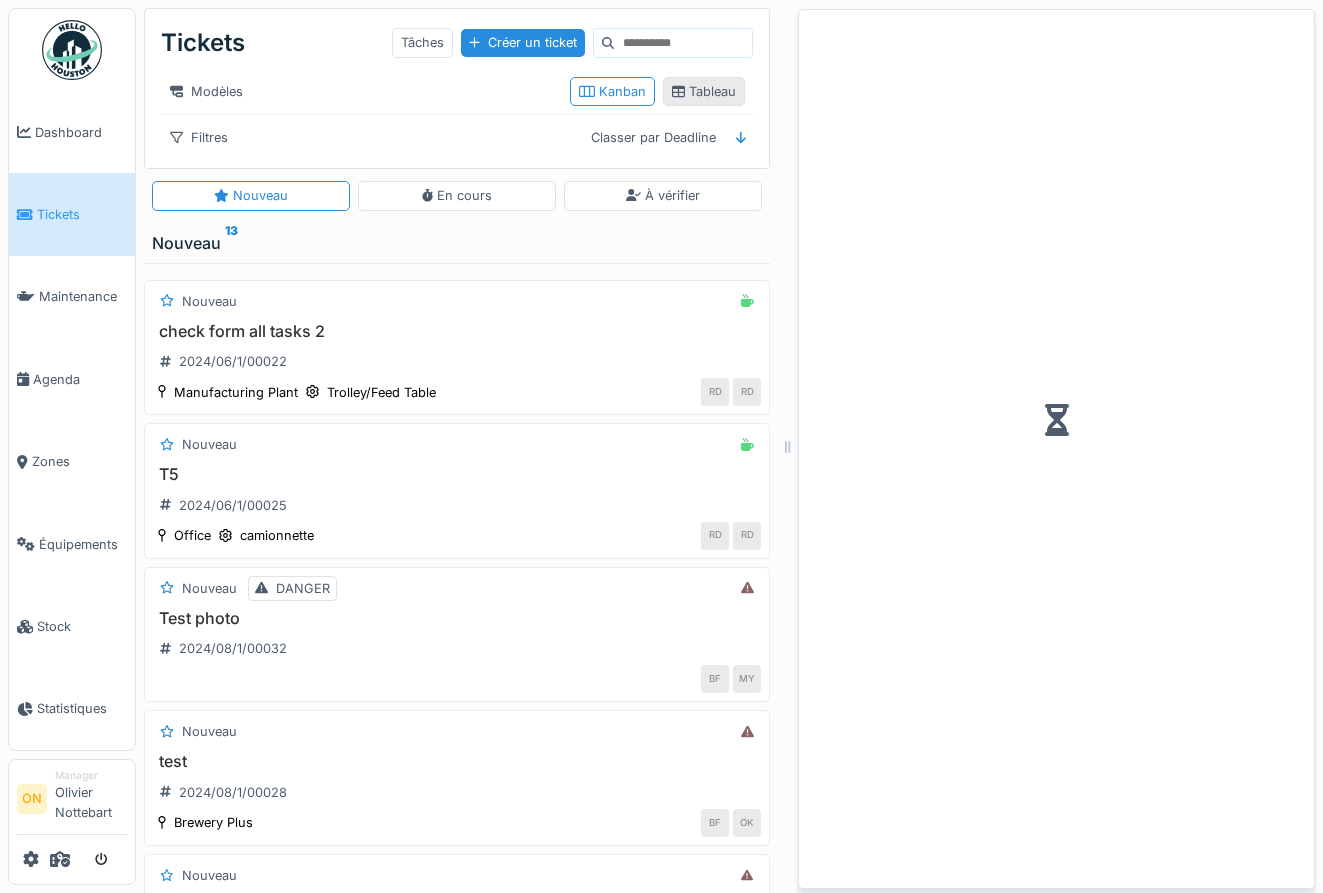 click on "Tableau" at bounding box center (704, 91) 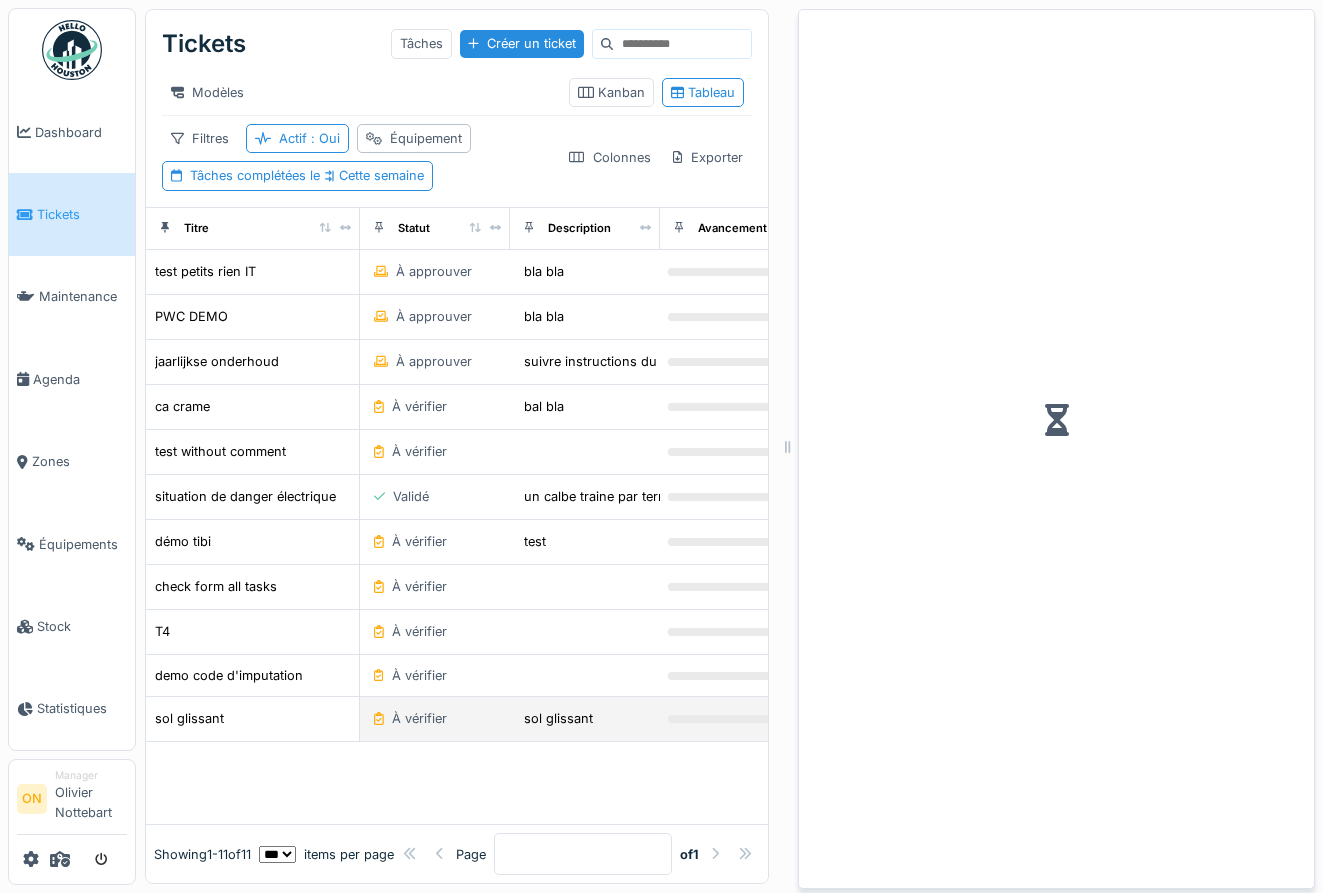 click on "sol glissant" at bounding box center (253, 719) 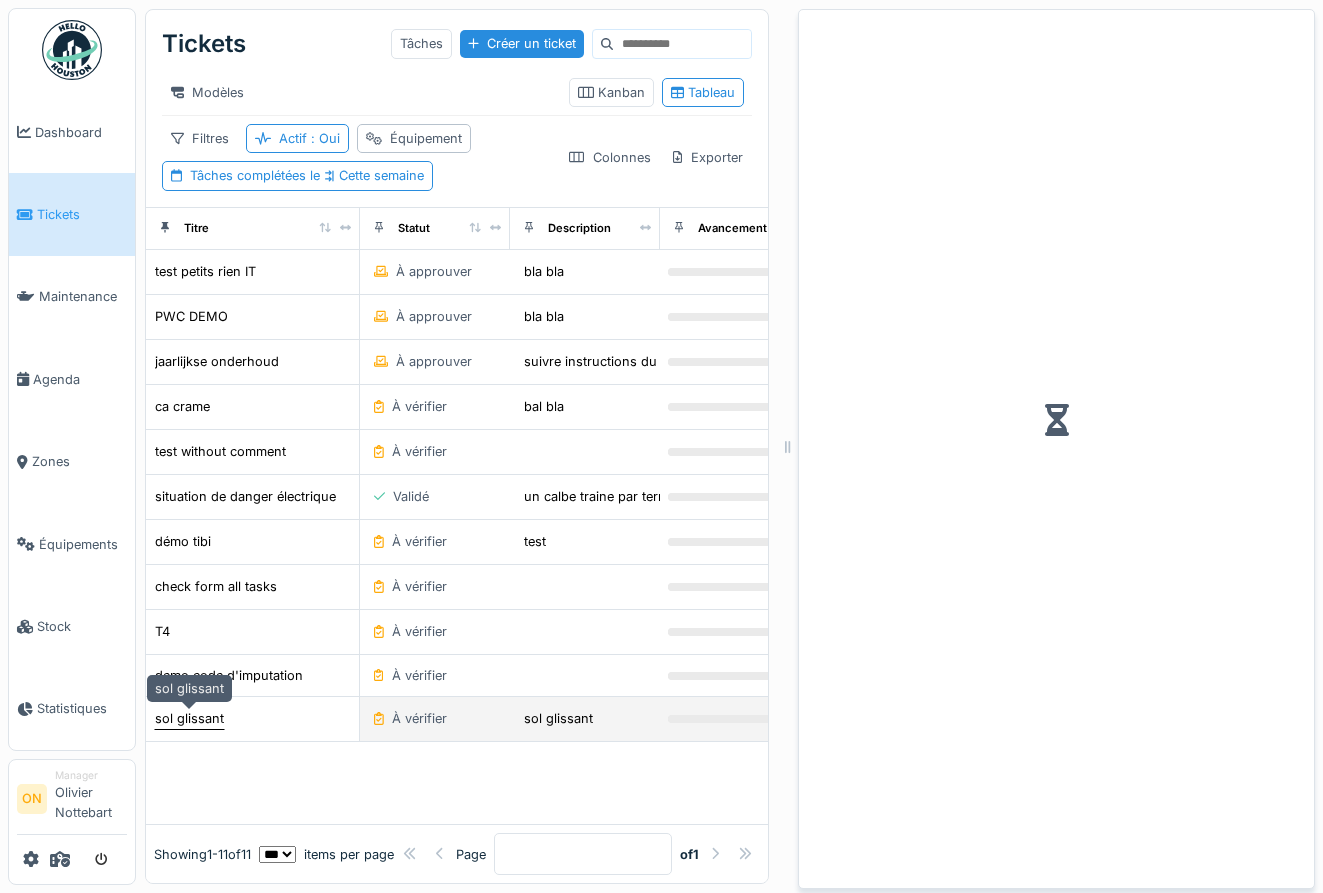 click on "sol glissant" at bounding box center [189, 718] 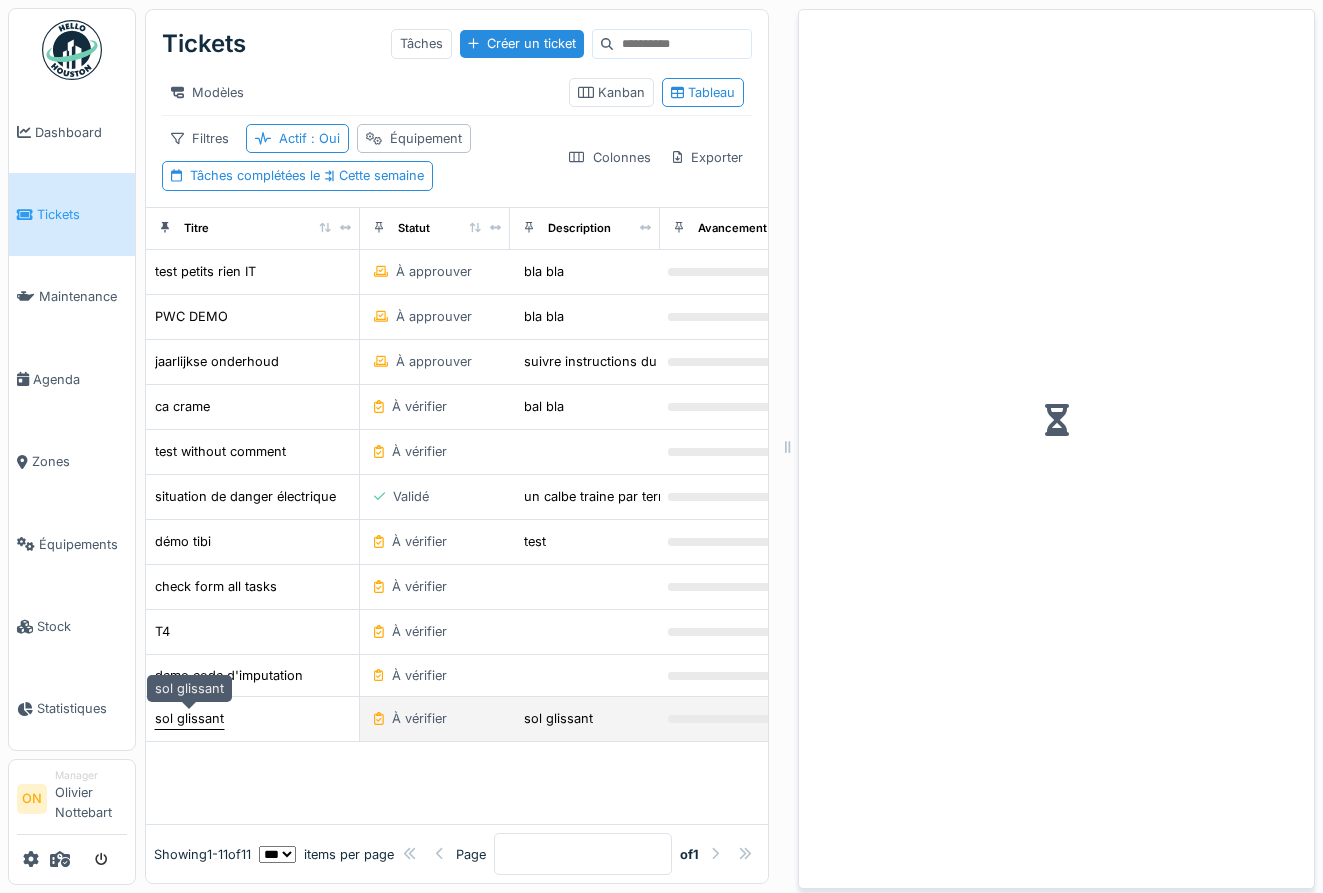 click on "sol glissant" at bounding box center (189, 718) 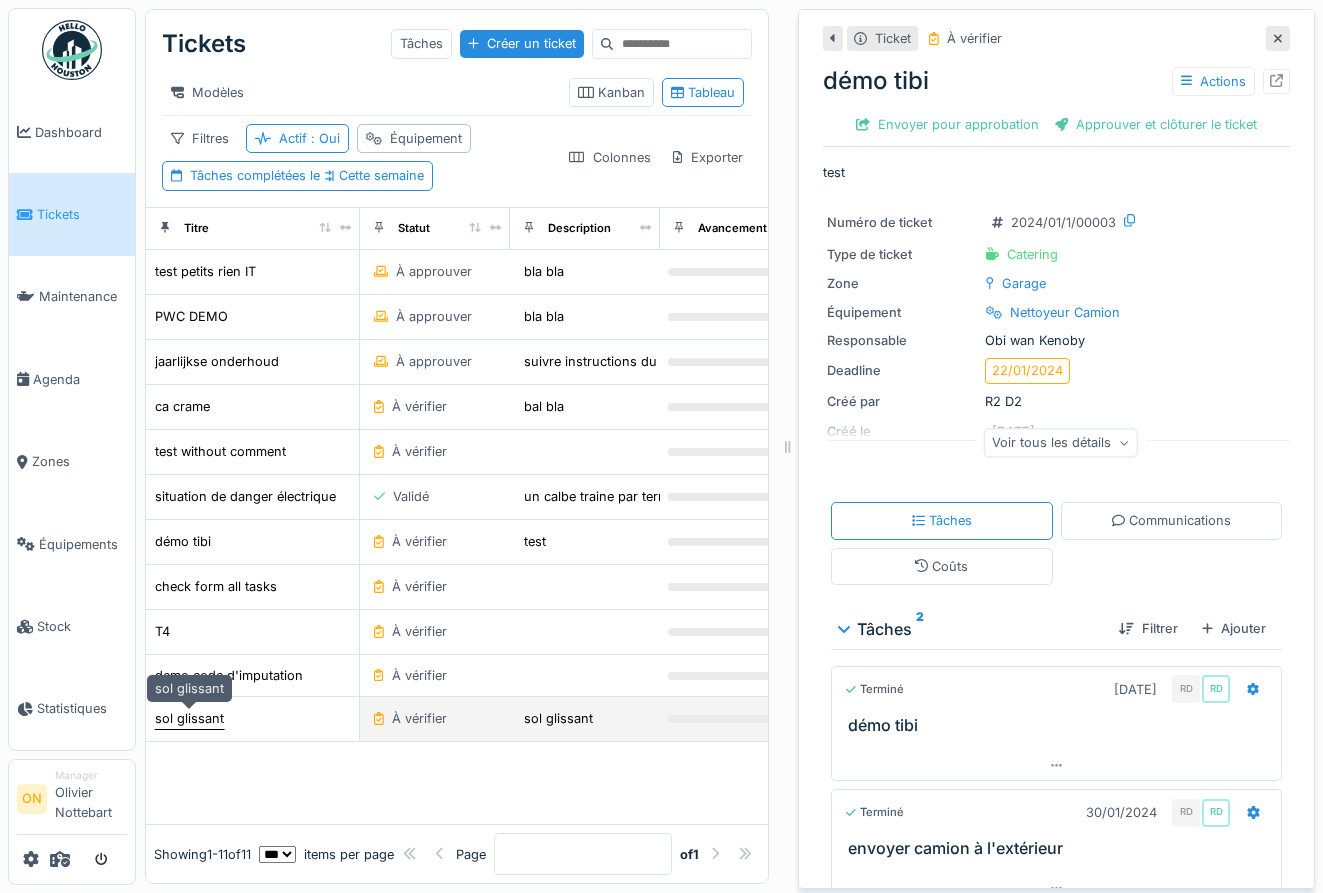 click on "sol glissant" at bounding box center (189, 718) 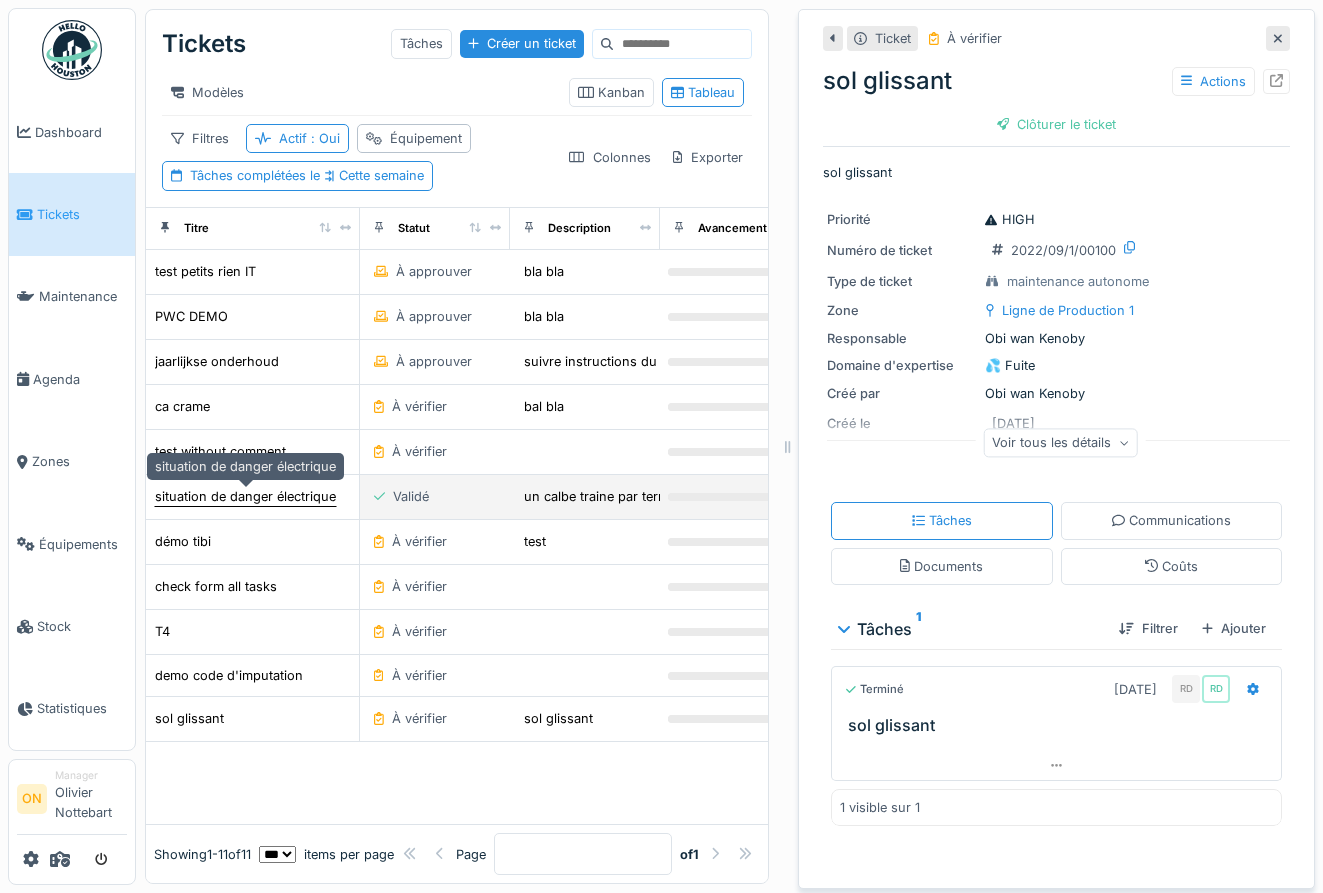 click on "situation de danger électrique" at bounding box center (245, 496) 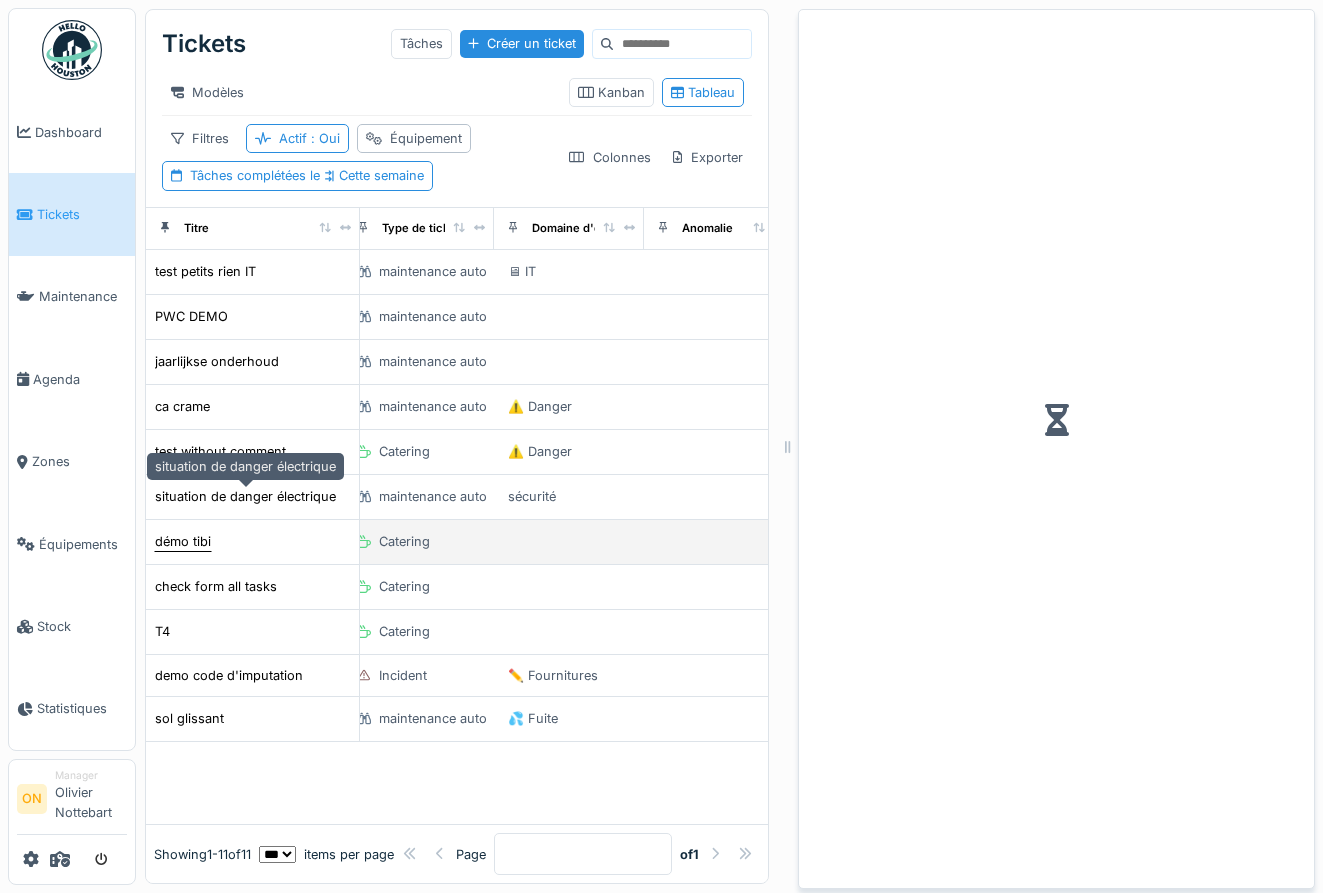 scroll, scrollTop: 0, scrollLeft: 1222, axis: horizontal 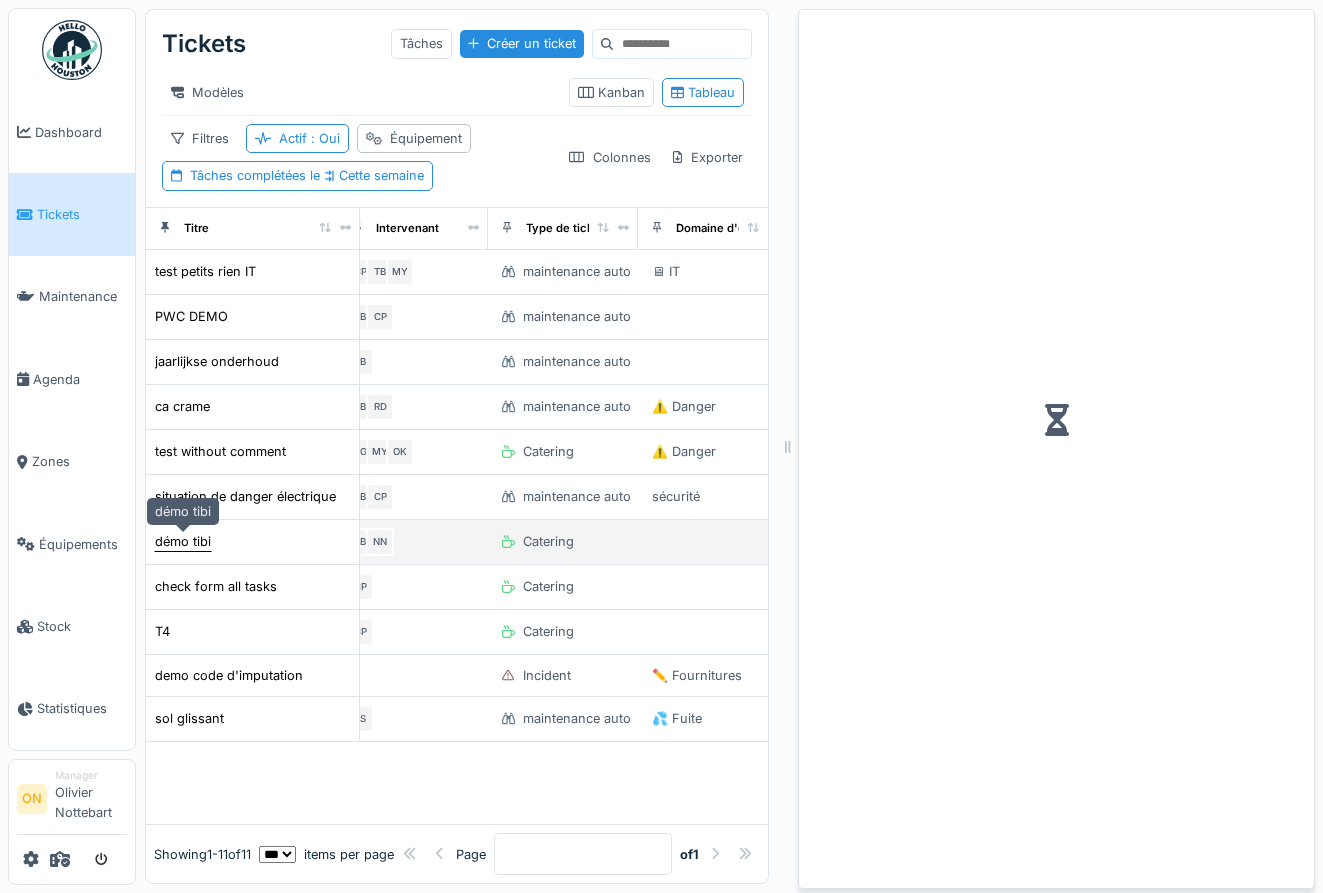 click on "démo tibi" at bounding box center (183, 541) 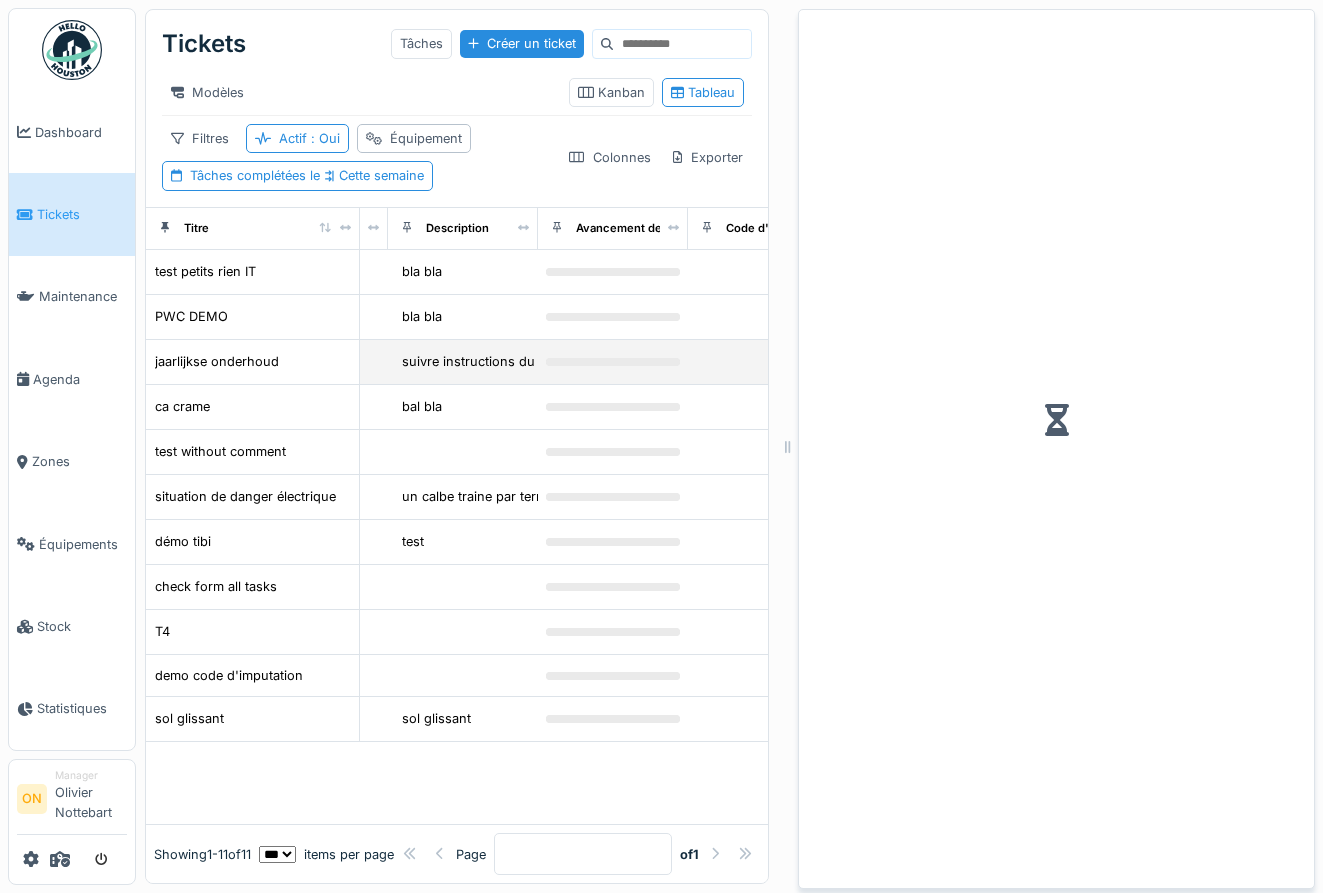 scroll, scrollTop: 0, scrollLeft: 0, axis: both 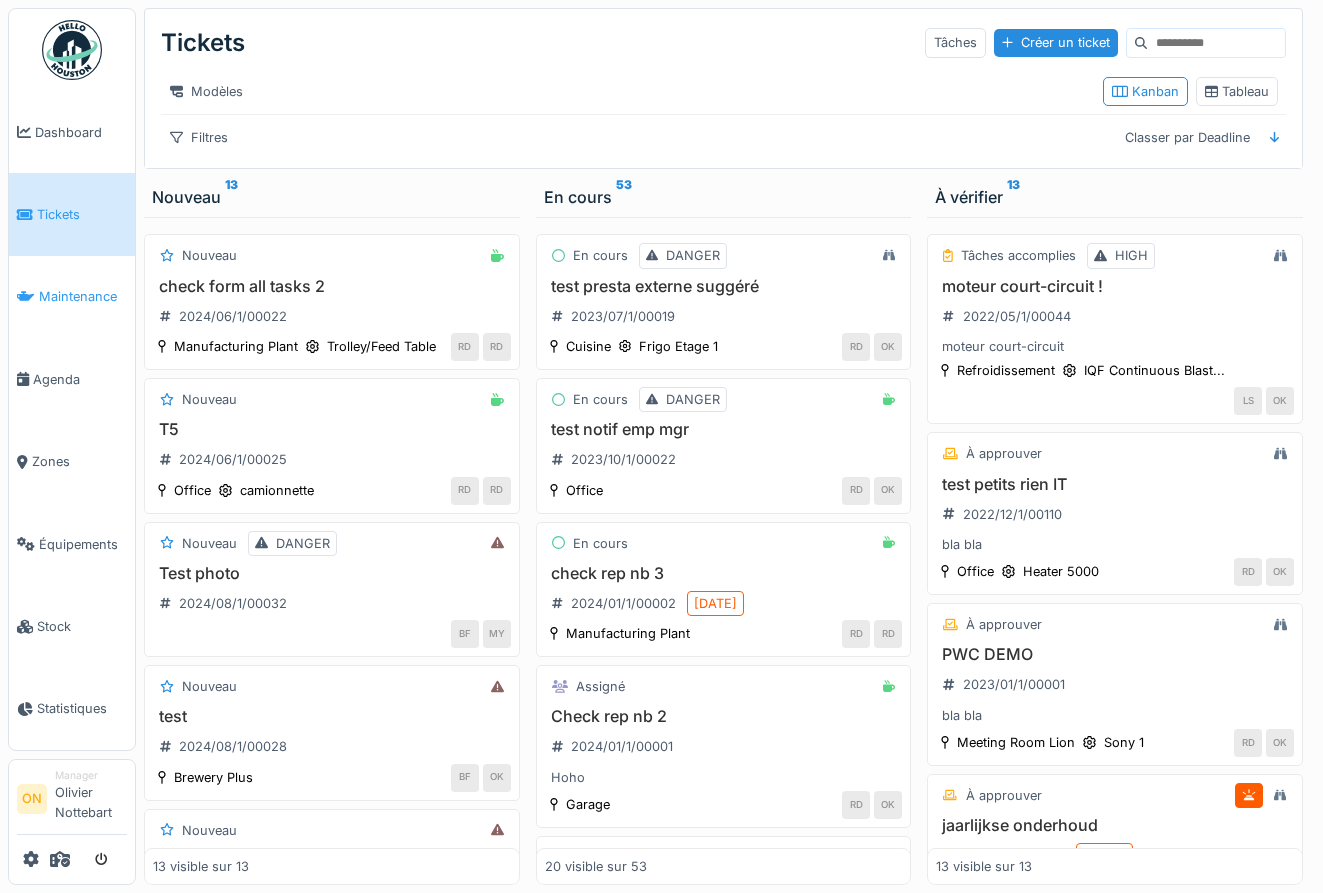 click on "Maintenance" at bounding box center (72, 297) 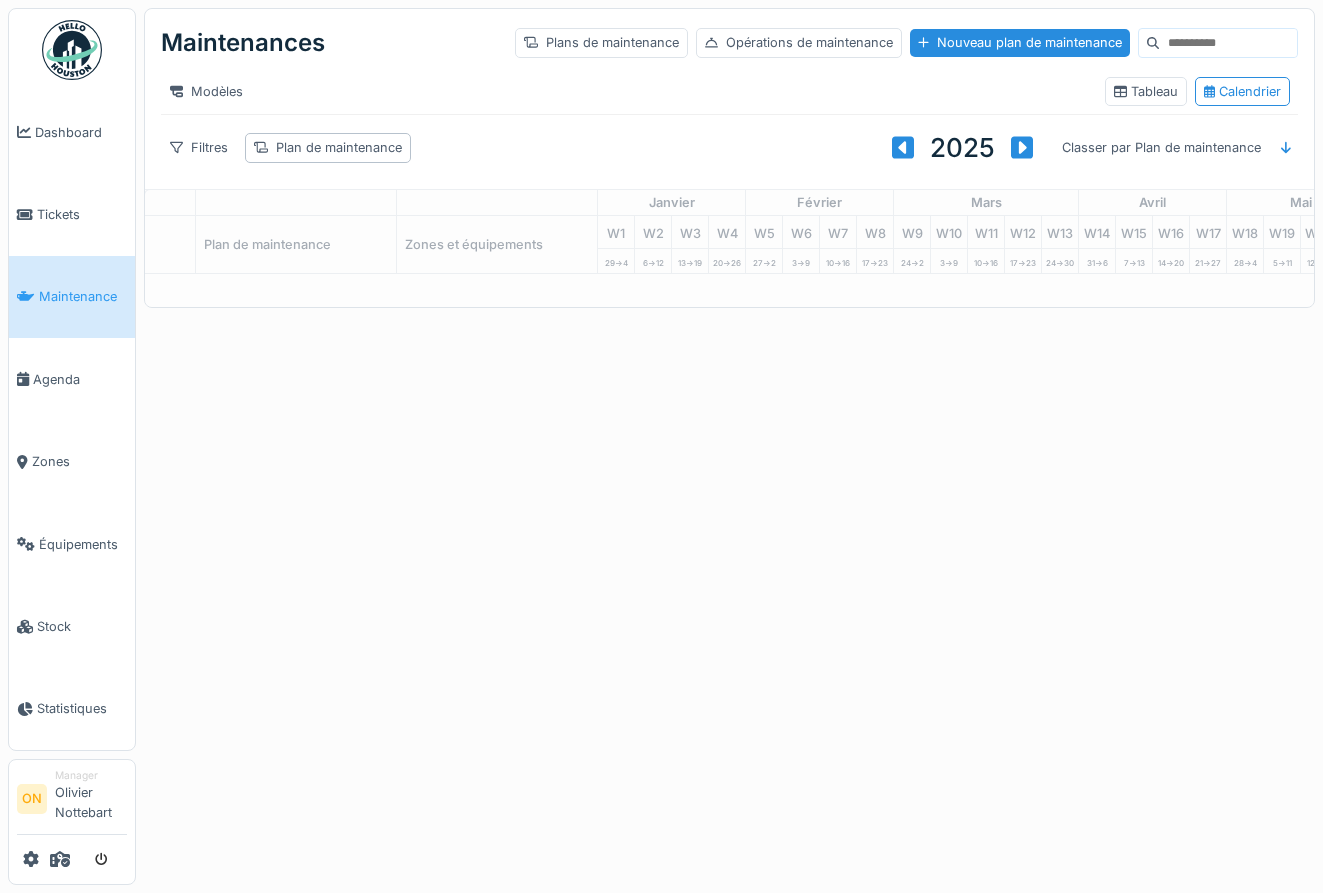 scroll, scrollTop: 0, scrollLeft: 0, axis: both 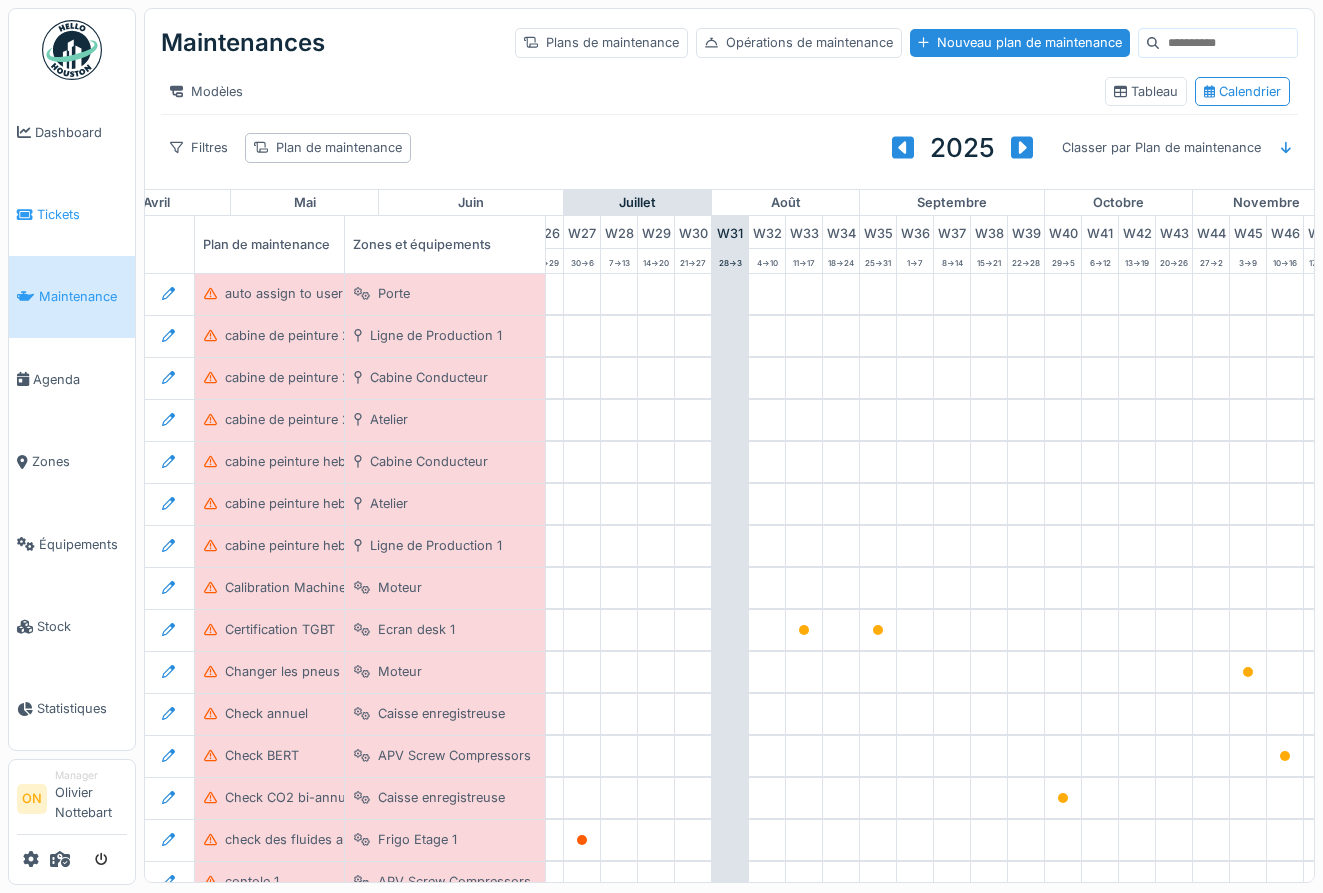 click on "Tickets" at bounding box center (82, 214) 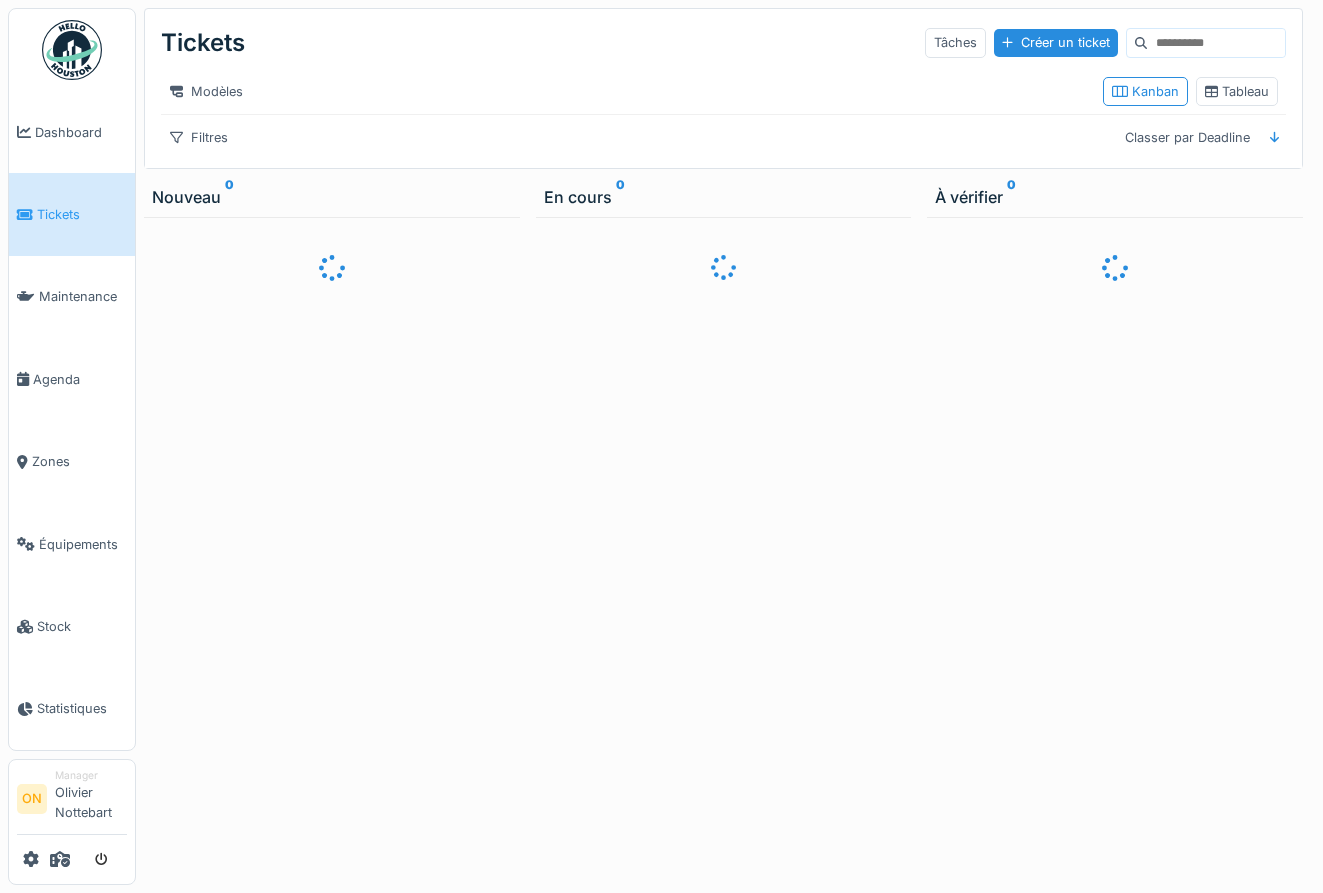 scroll, scrollTop: 0, scrollLeft: 0, axis: both 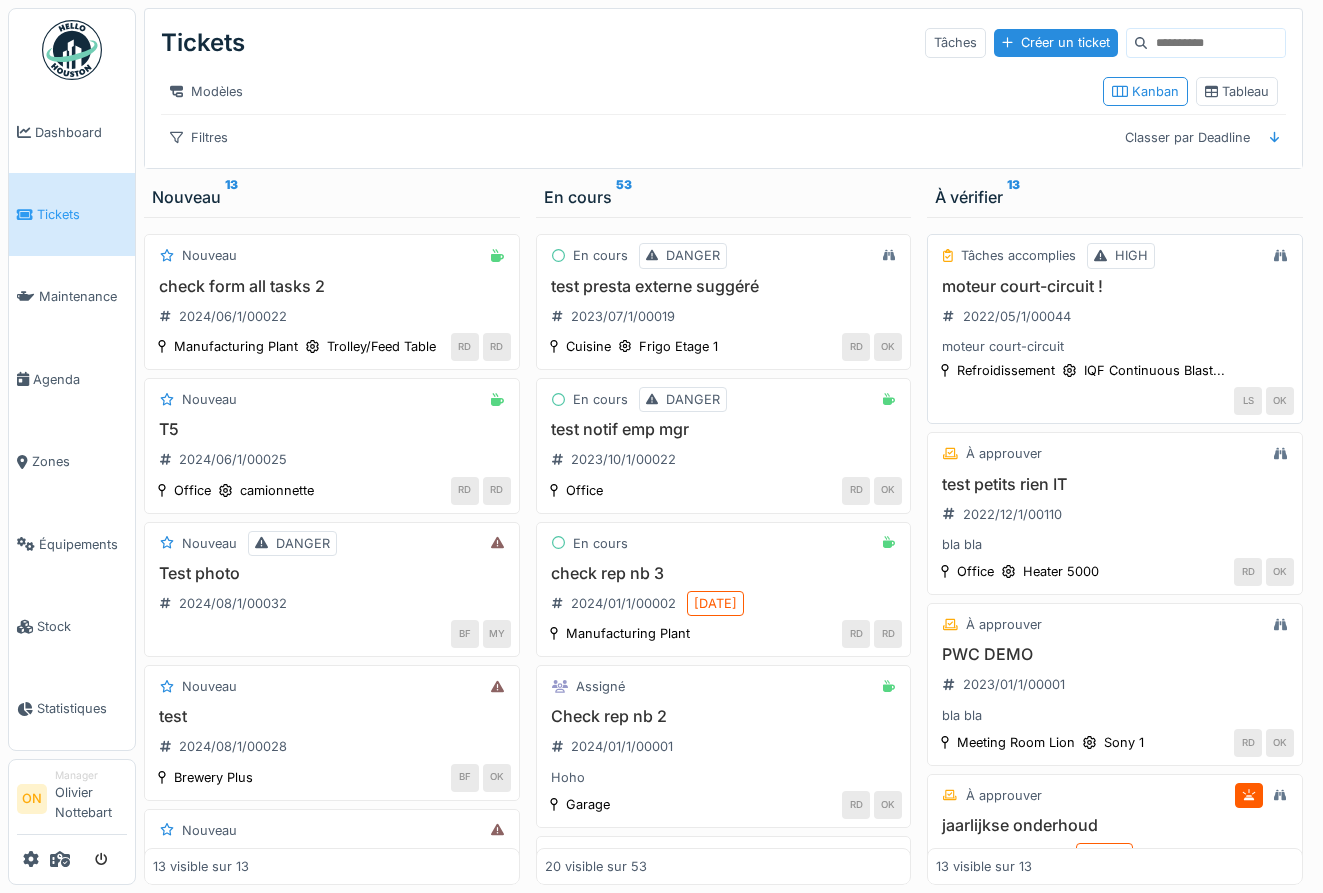 click on "moteur court-circuit !" at bounding box center (1115, 286) 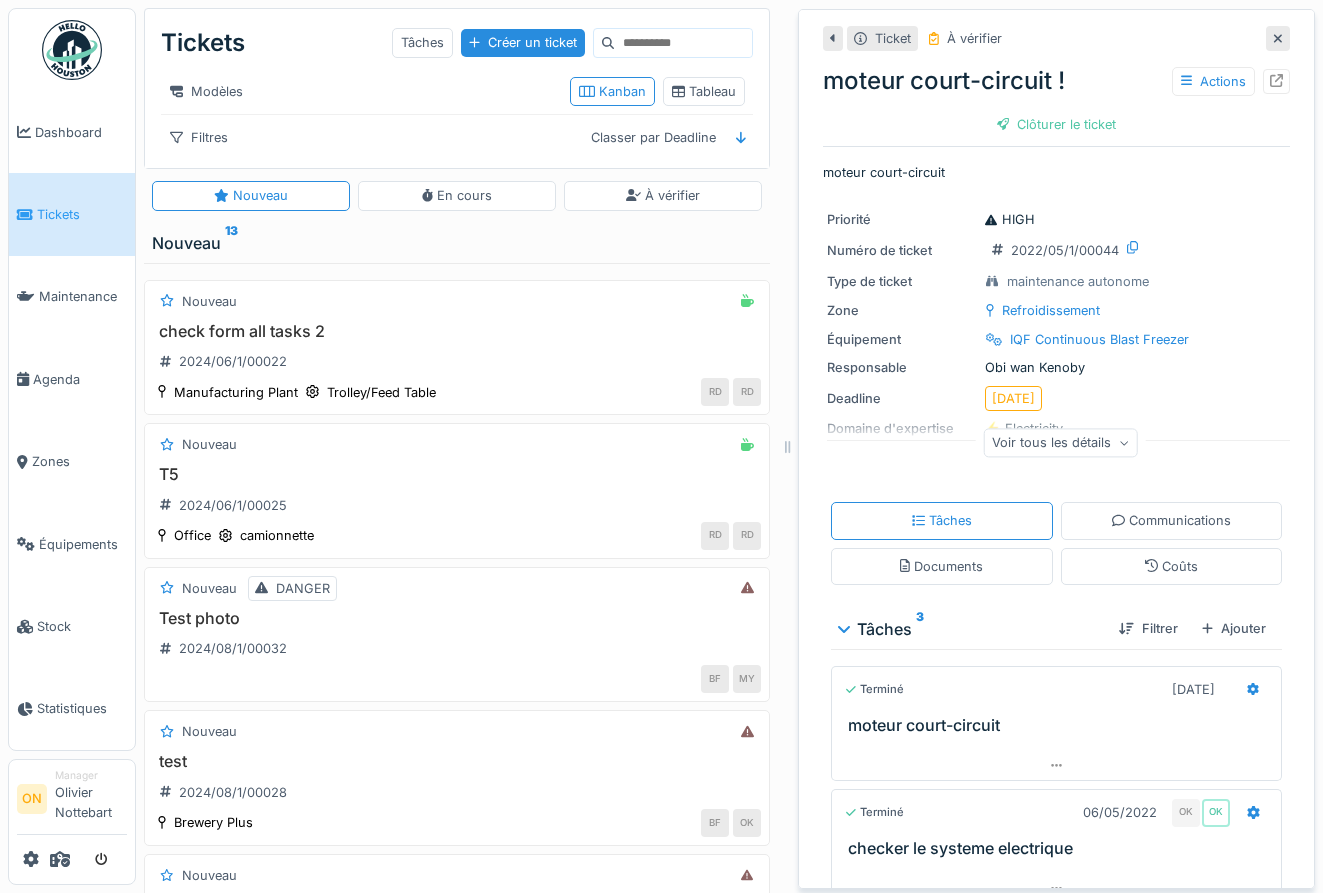 click 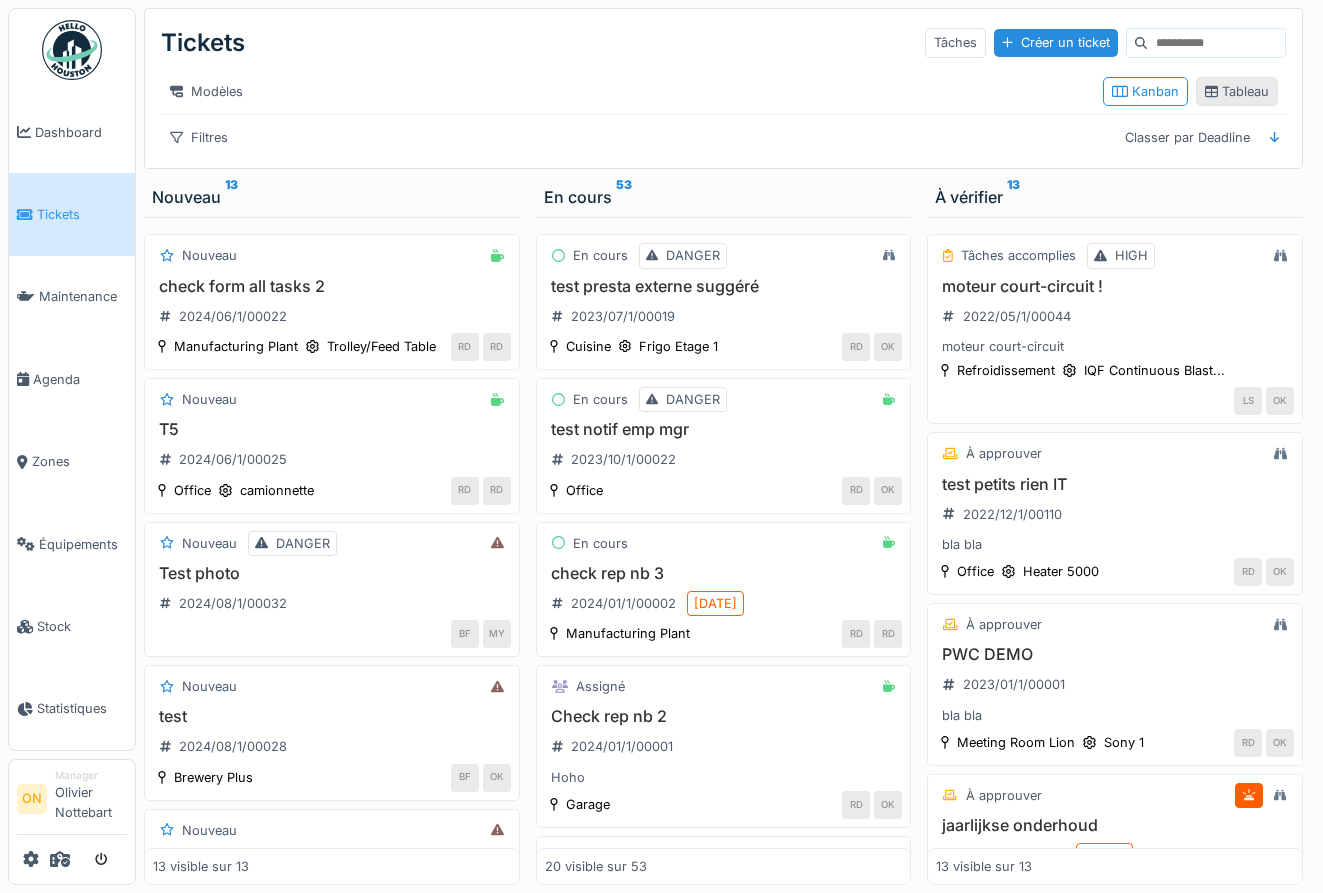 click on "Tableau" at bounding box center (1237, 91) 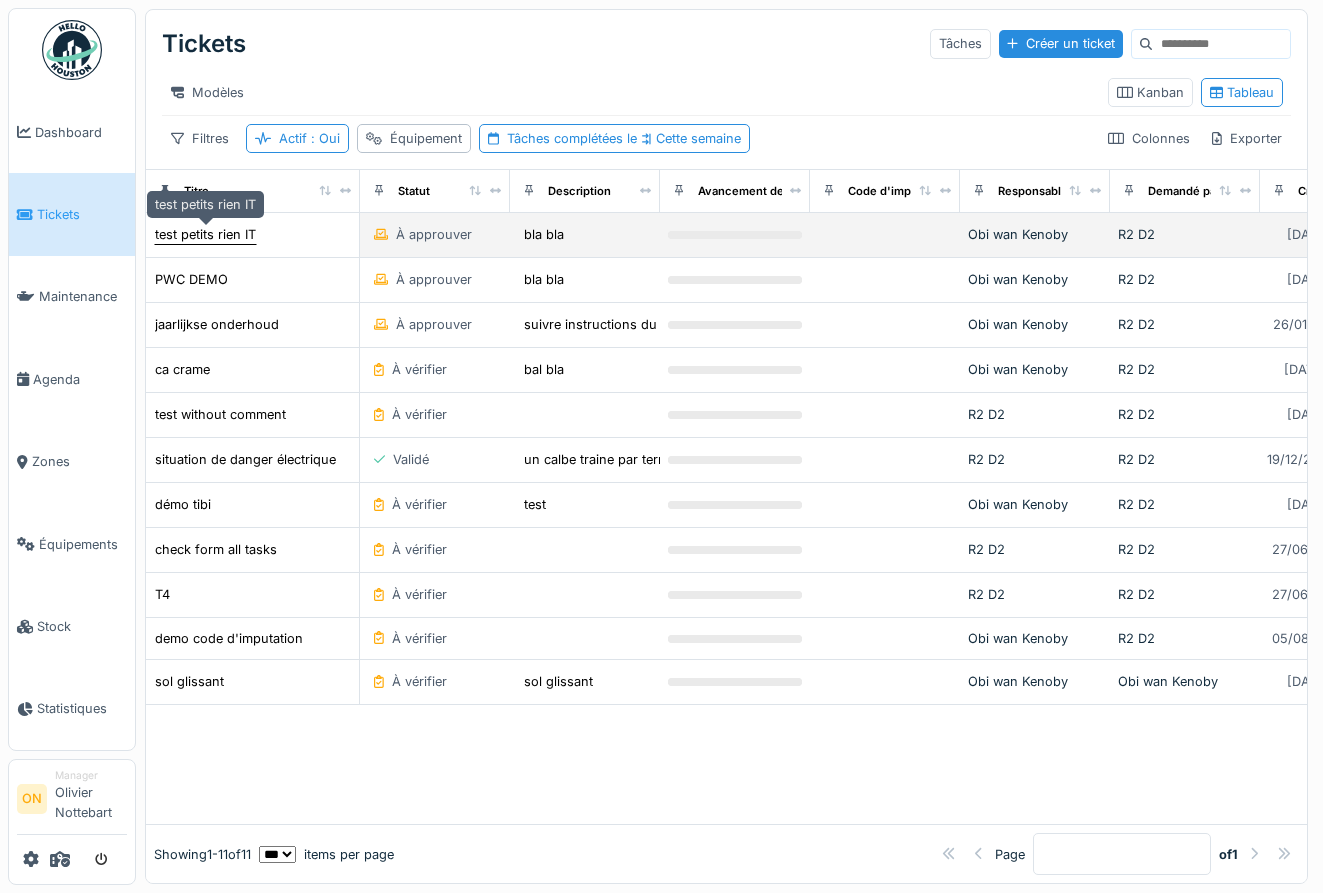 click on "test petits rien IT" at bounding box center (205, 234) 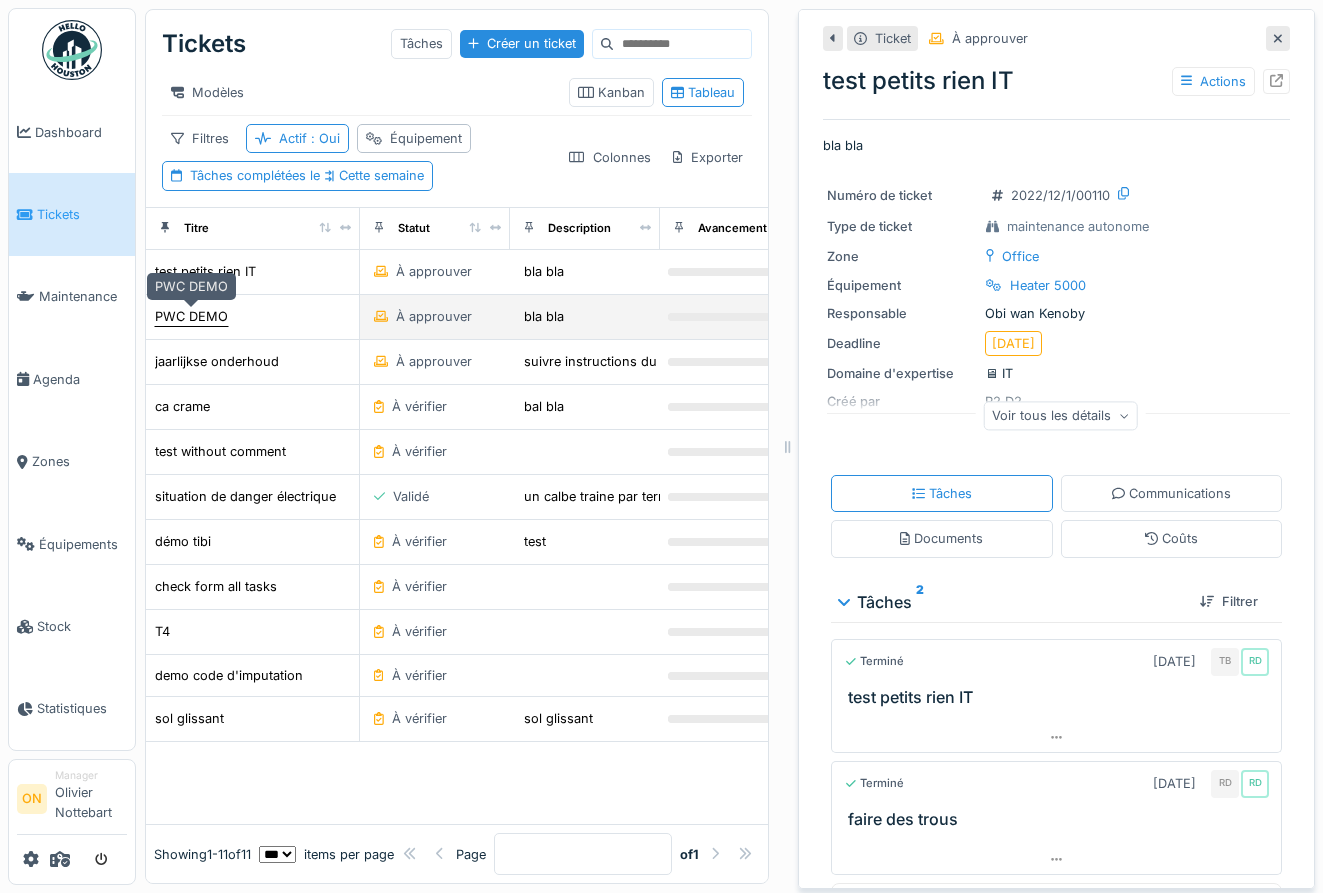 click on "PWC DEMO" at bounding box center (191, 316) 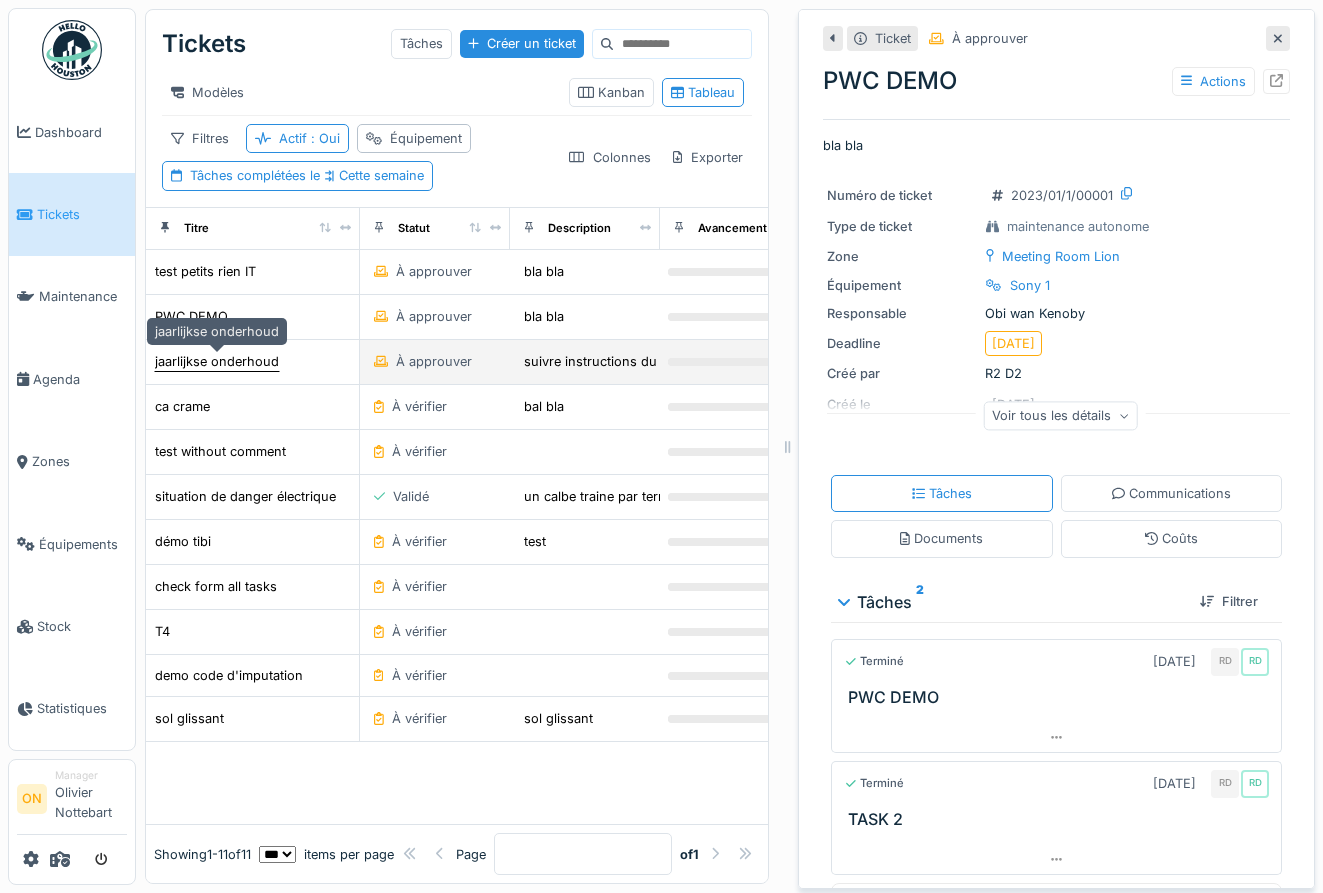 click on "jaarlijkse onderhoud" at bounding box center [217, 361] 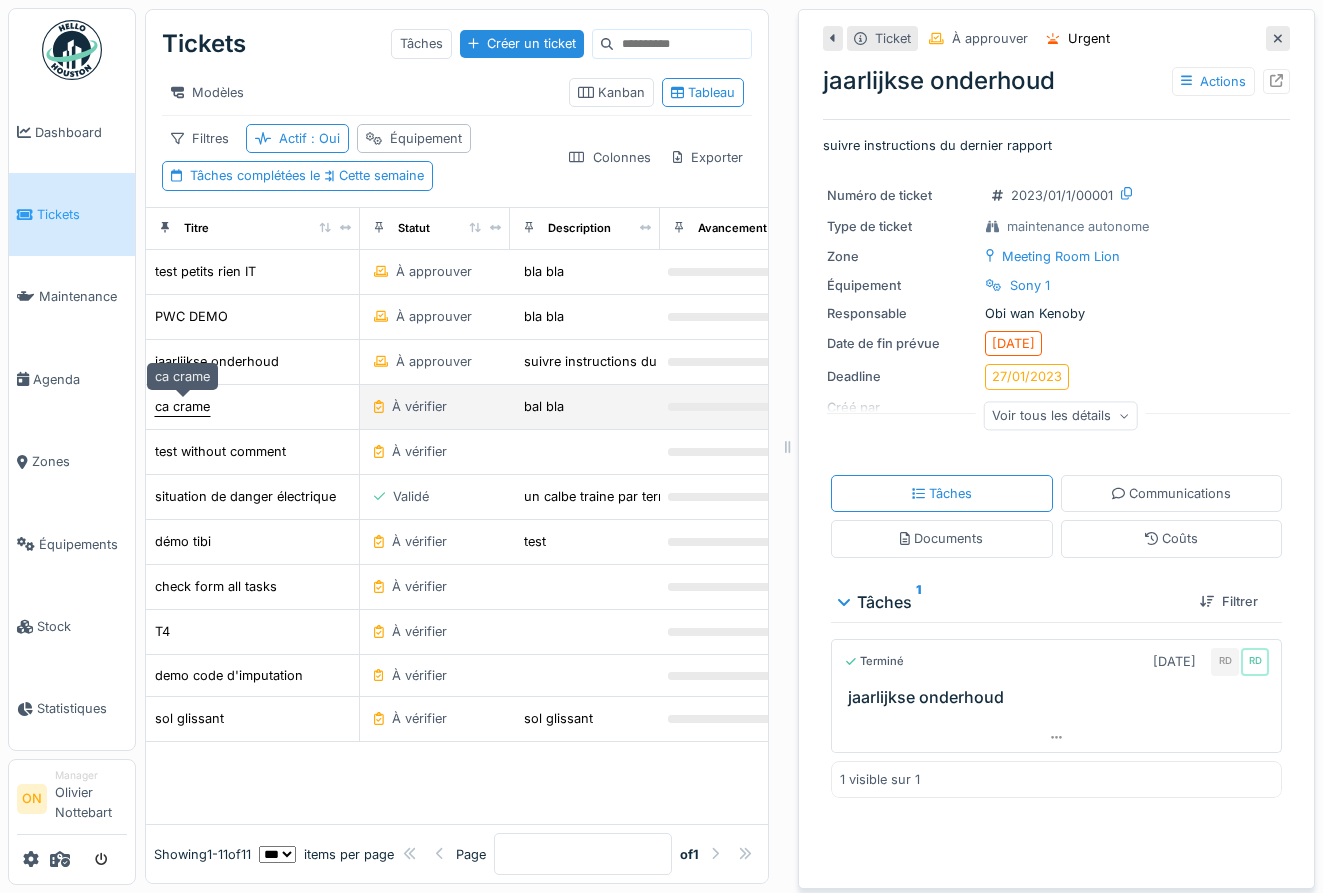 click on "ca crame" at bounding box center (182, 406) 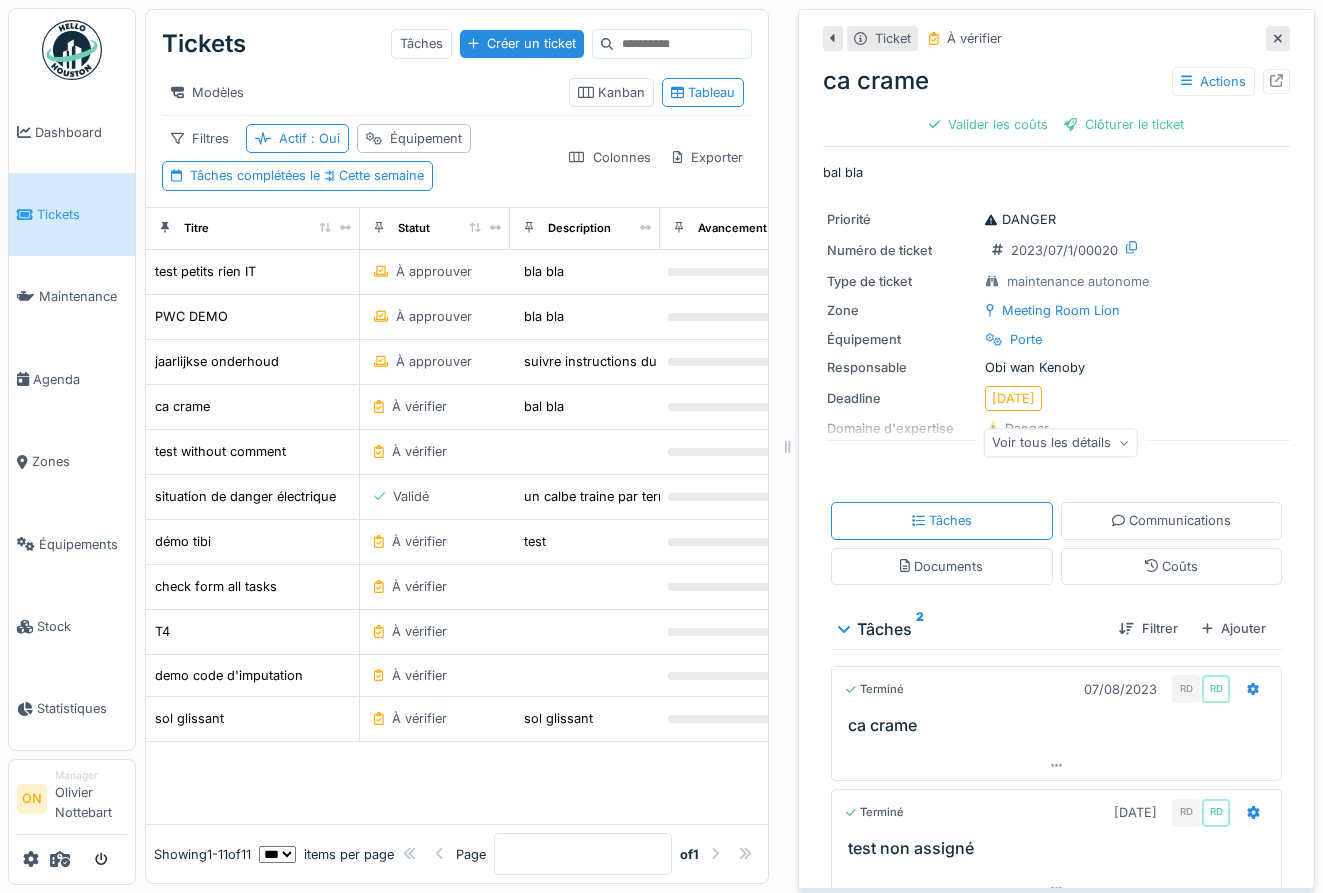 click at bounding box center [1278, 38] 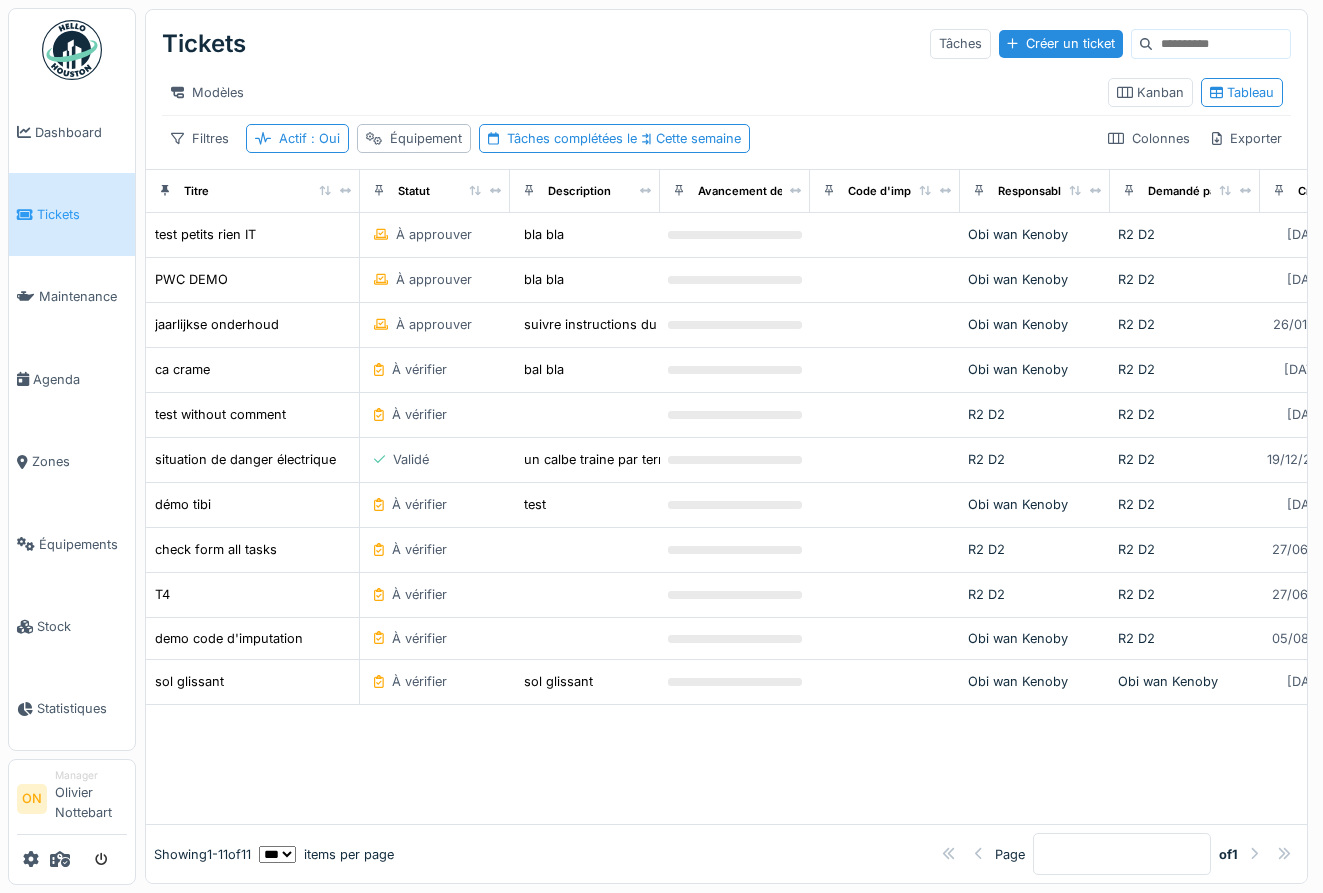 click on "Manager
Olivier Nottebart" at bounding box center [91, 799] 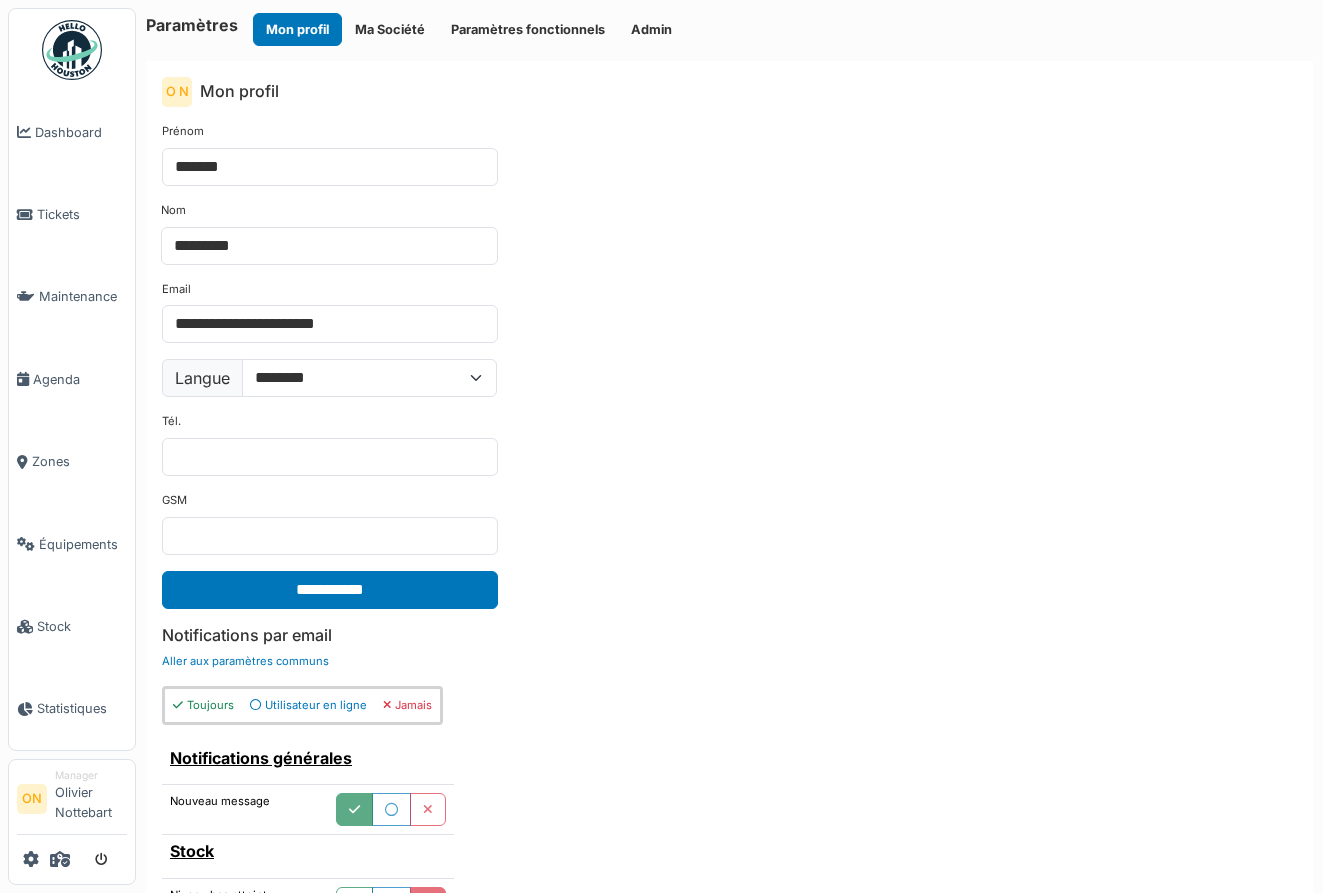 scroll, scrollTop: 0, scrollLeft: 0, axis: both 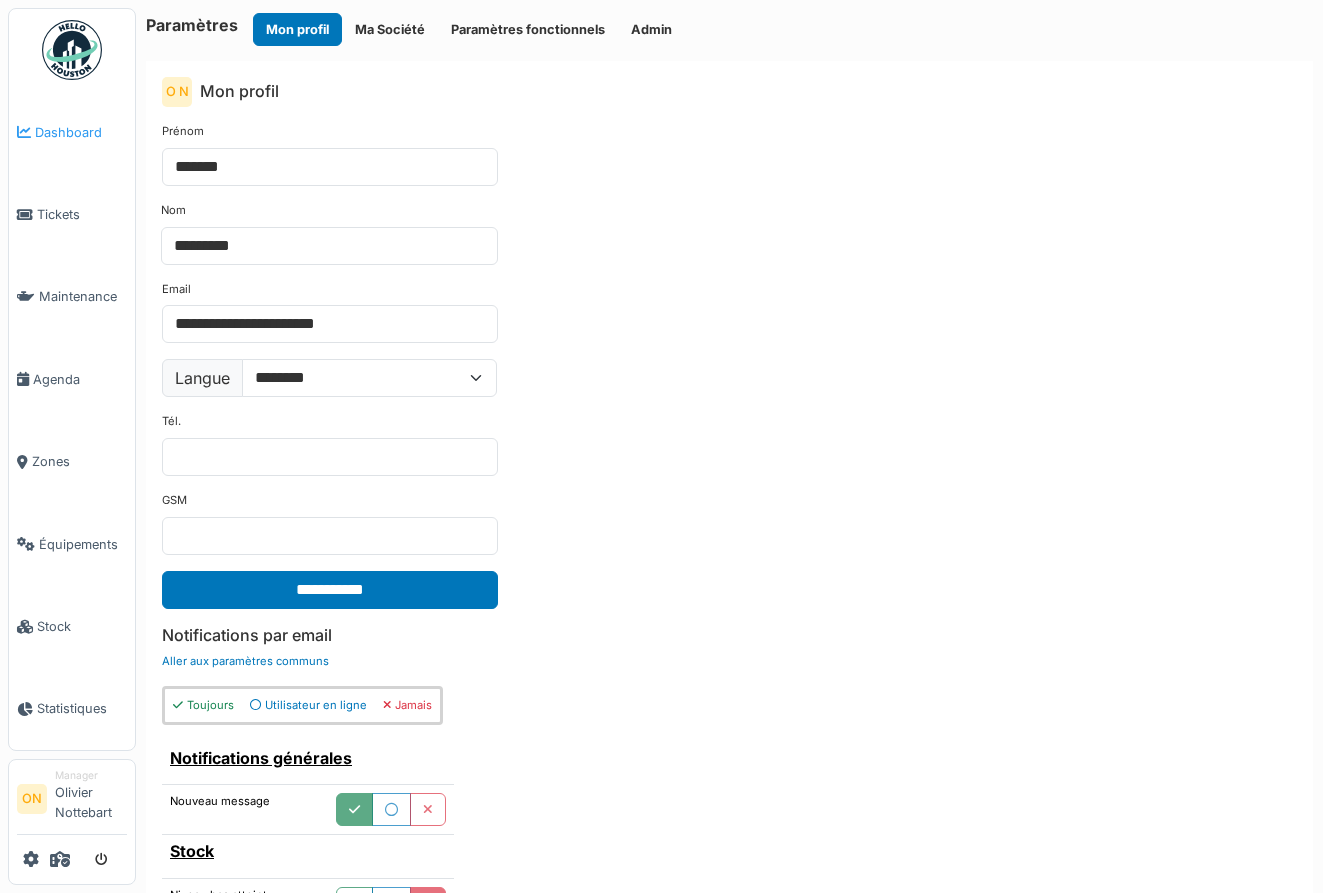 click on "Dashboard" at bounding box center (81, 132) 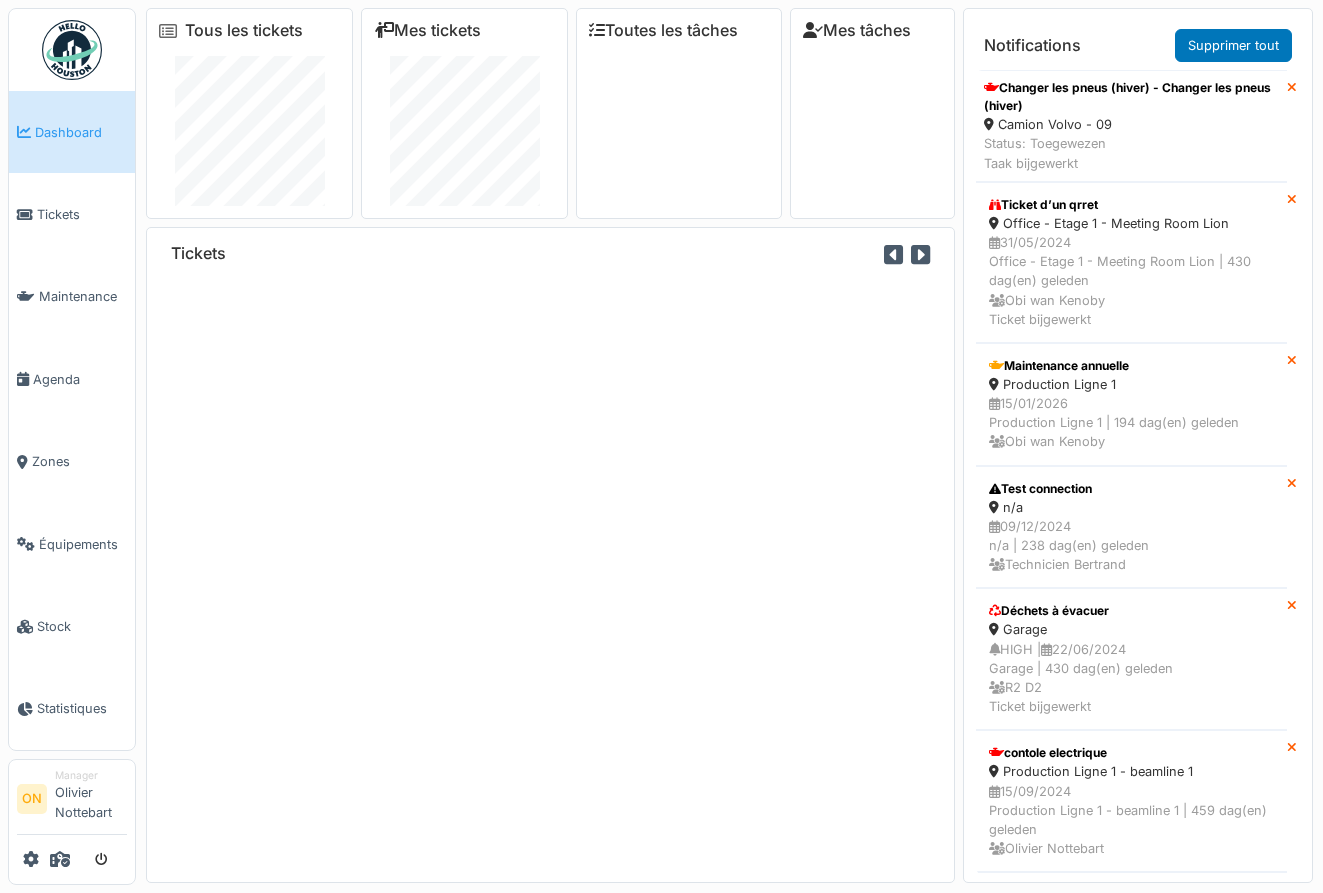 scroll, scrollTop: 0, scrollLeft: 0, axis: both 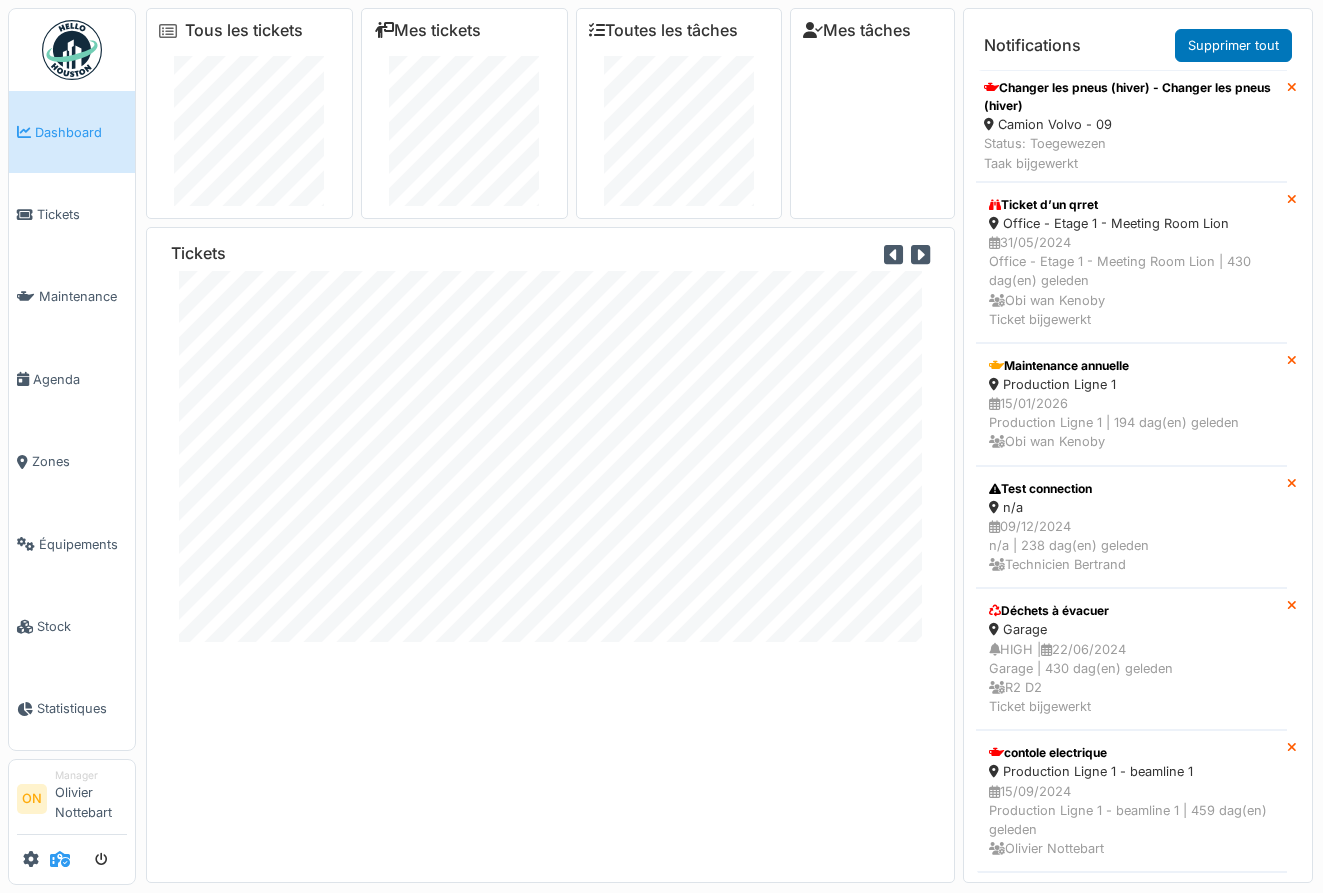 click at bounding box center [60, 859] 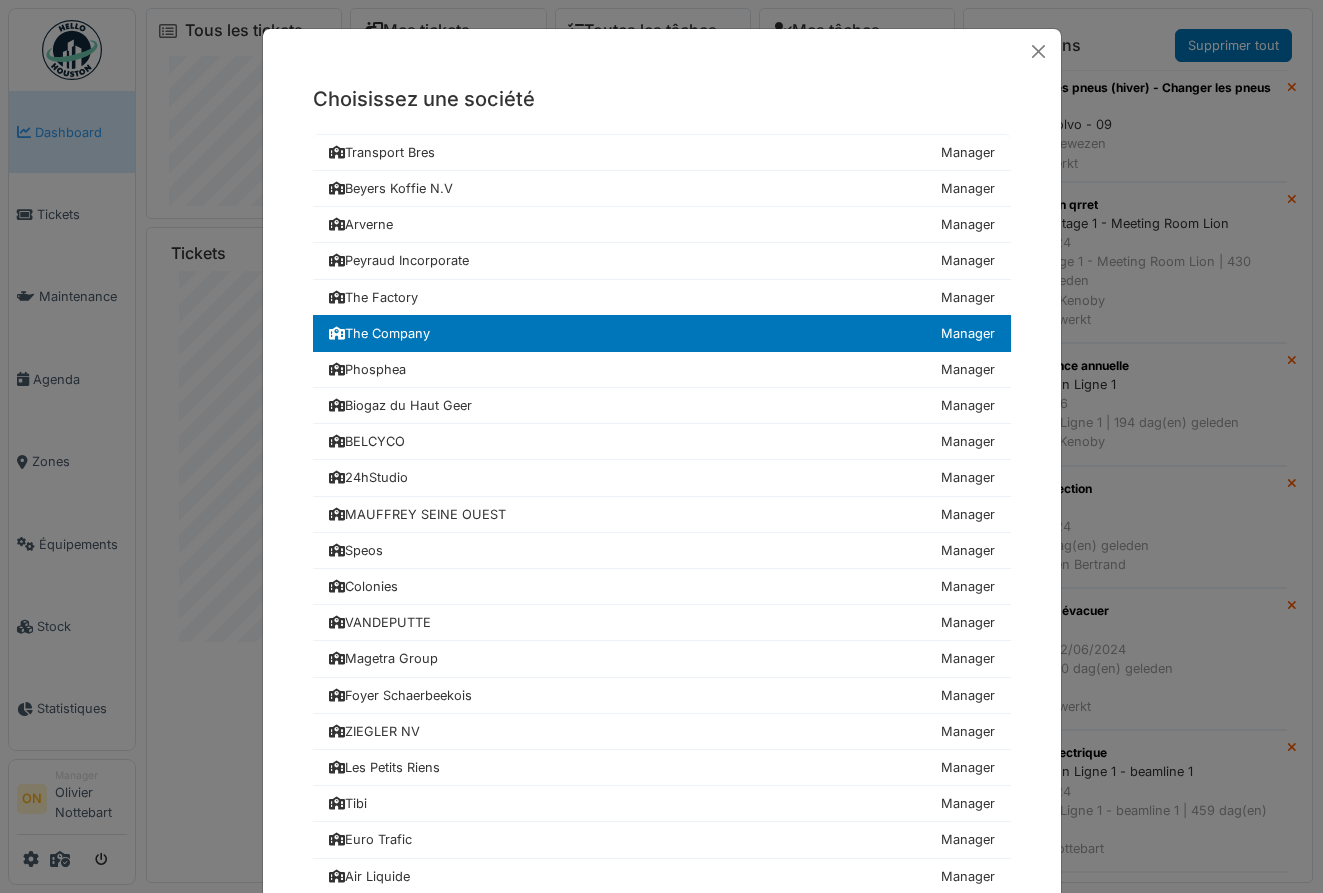drag, startPoint x: 229, startPoint y: 334, endPoint x: 168, endPoint y: 366, distance: 68.88396 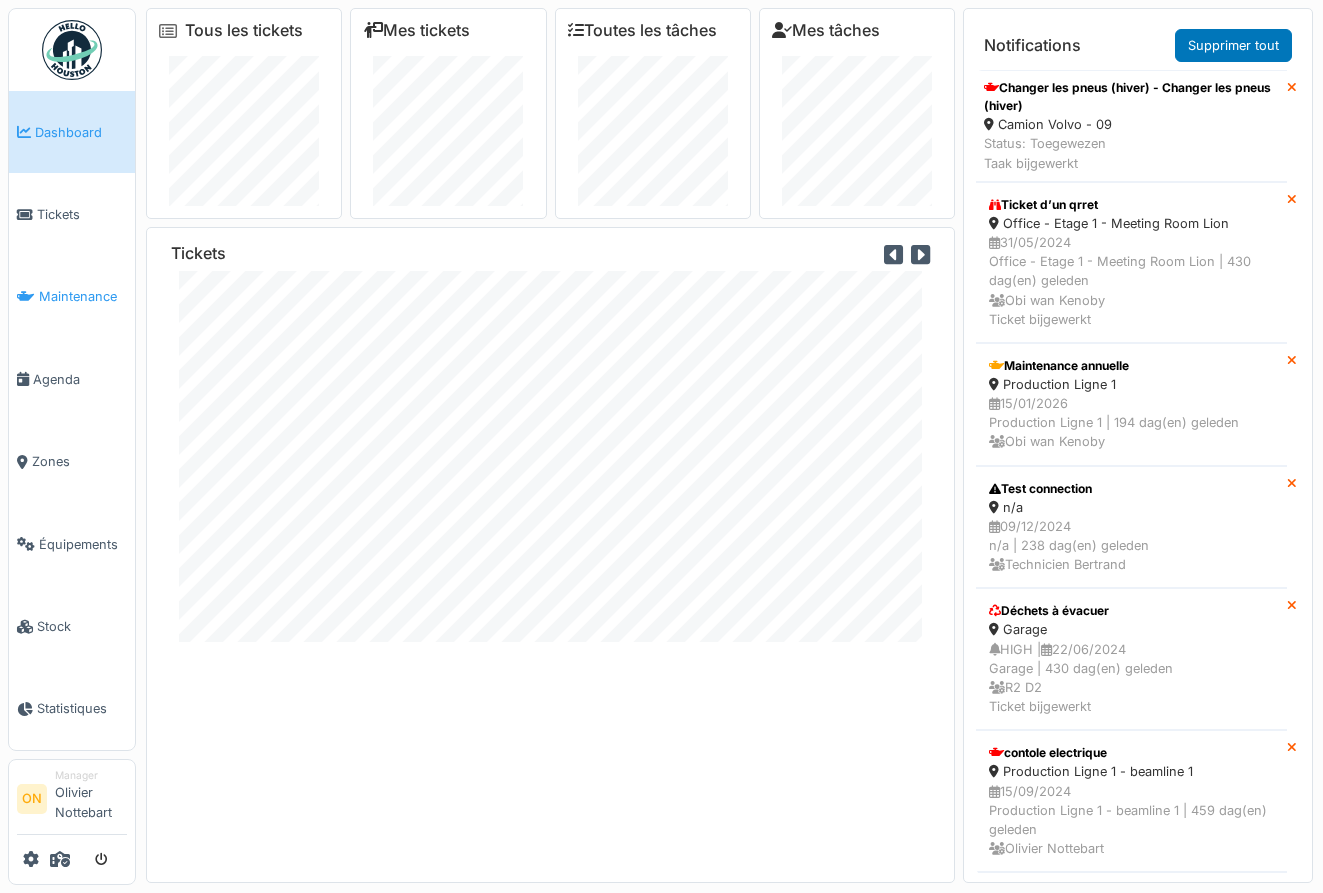 click on "Maintenance" at bounding box center (83, 296) 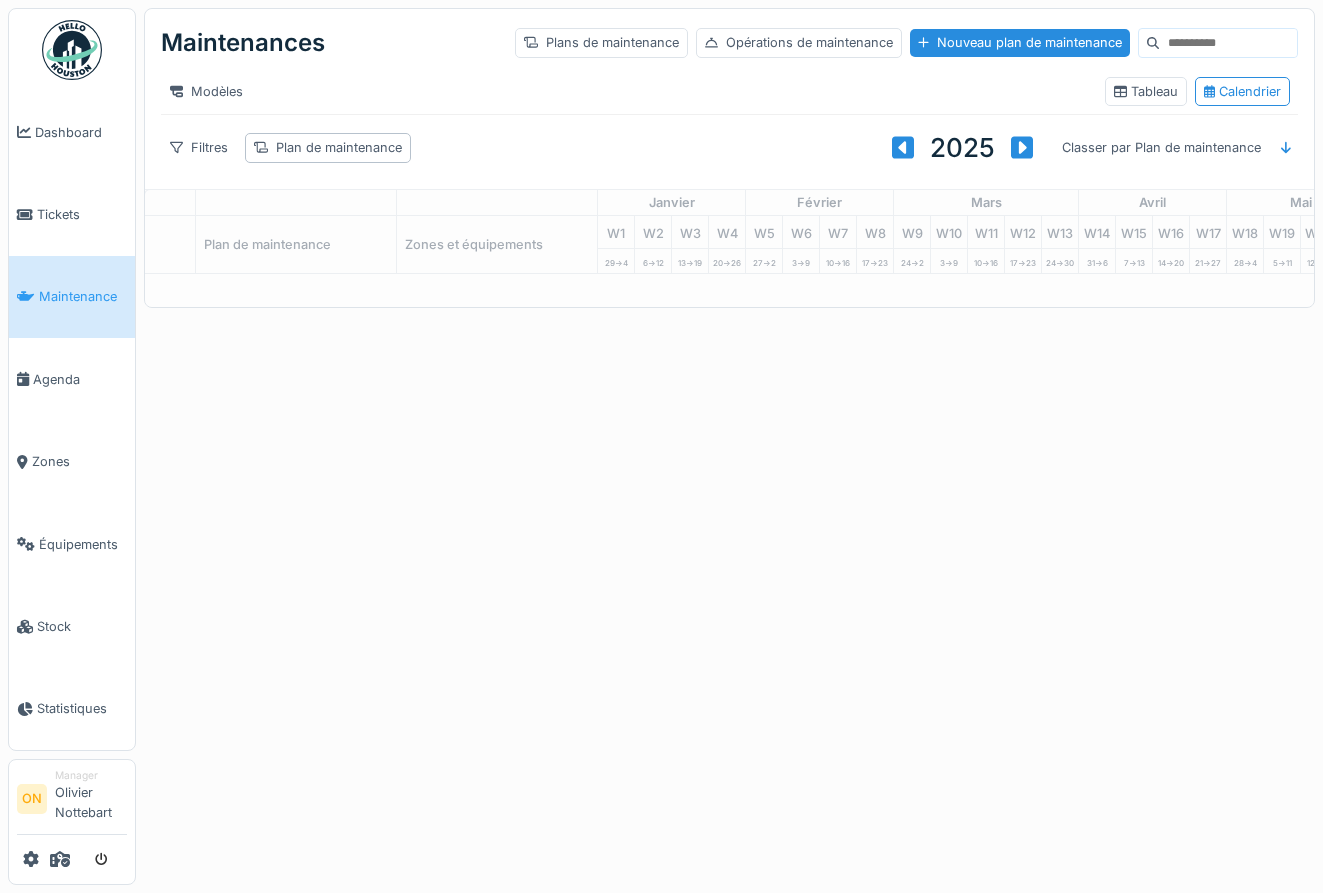 scroll, scrollTop: 0, scrollLeft: 0, axis: both 